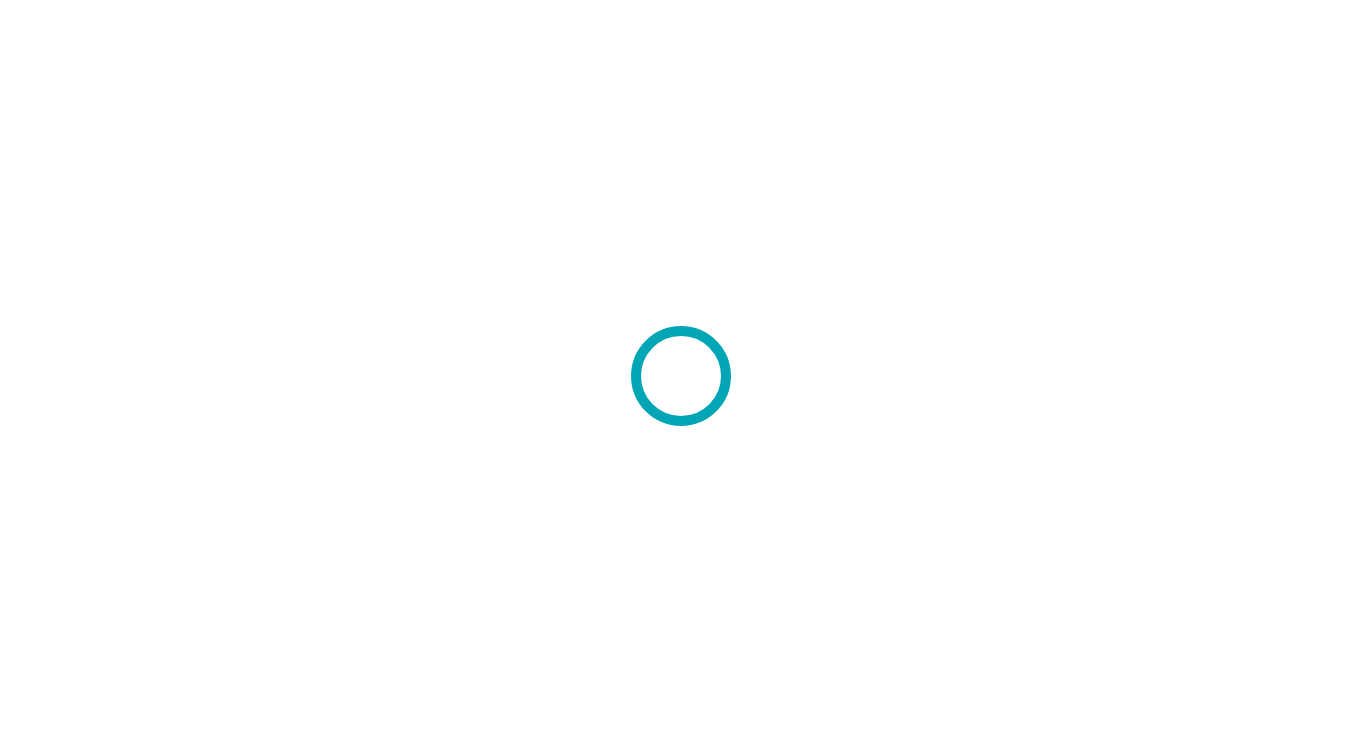 scroll, scrollTop: 0, scrollLeft: 0, axis: both 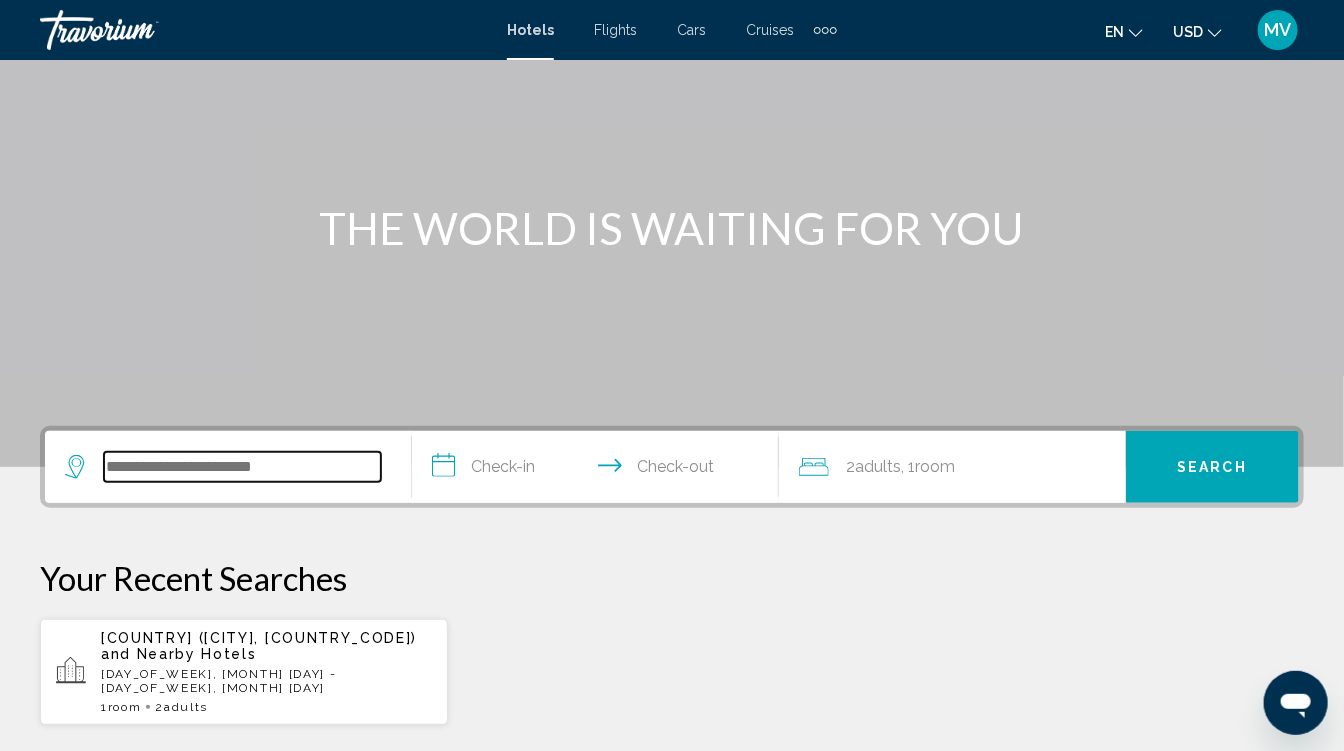 click at bounding box center (242, 467) 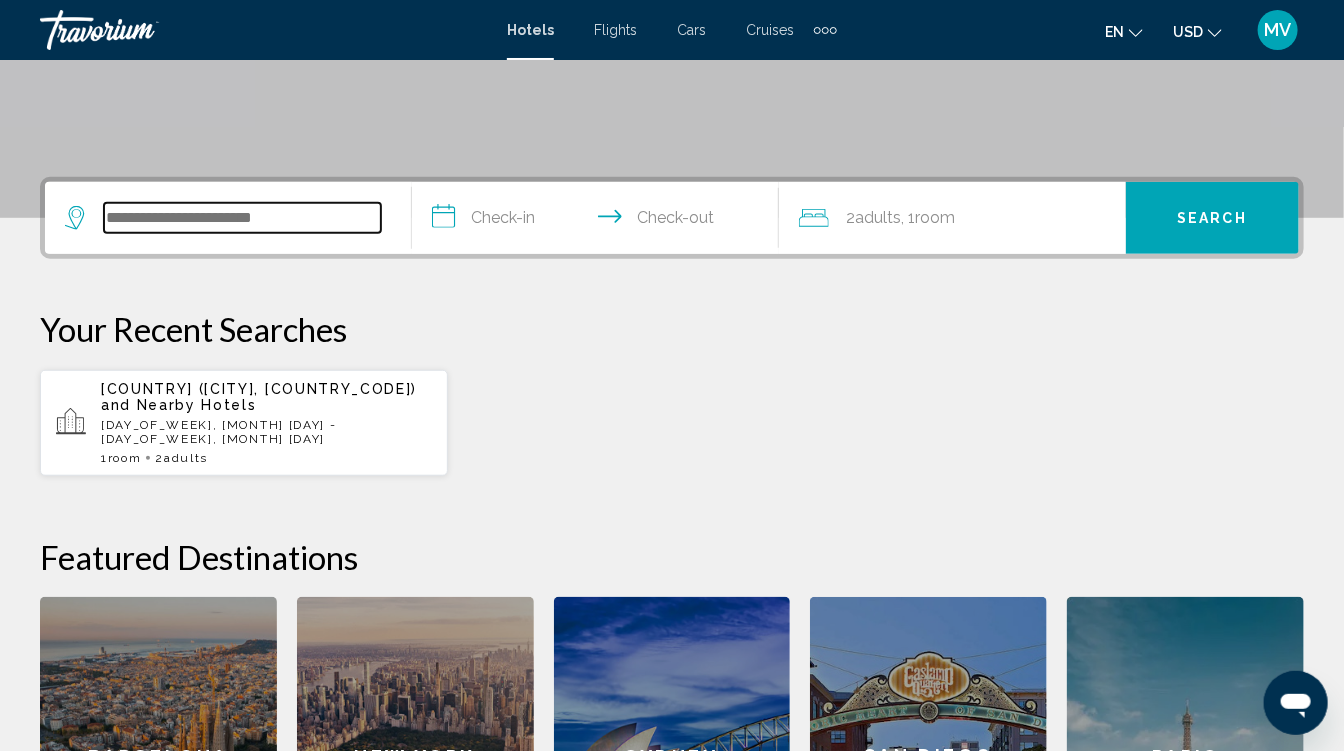 scroll, scrollTop: 373, scrollLeft: 0, axis: vertical 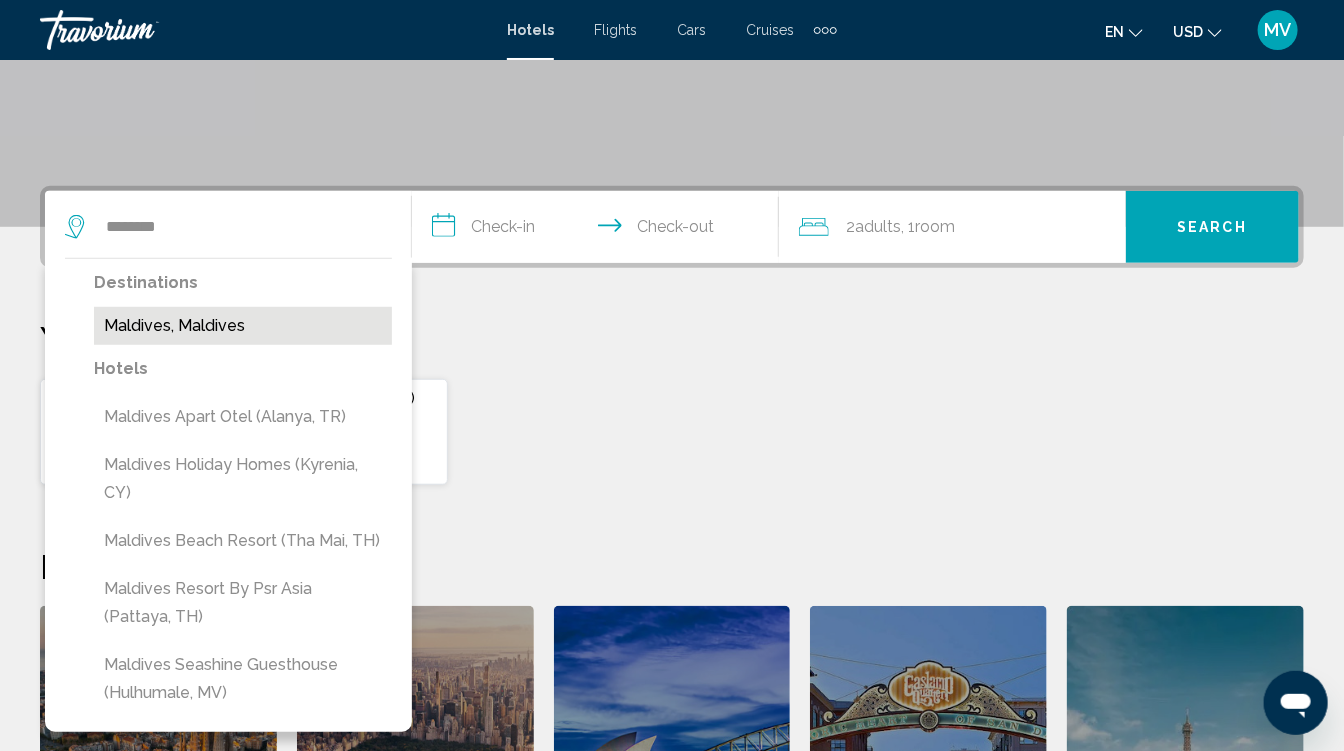 click on "Maldives, Maldives" at bounding box center [243, 326] 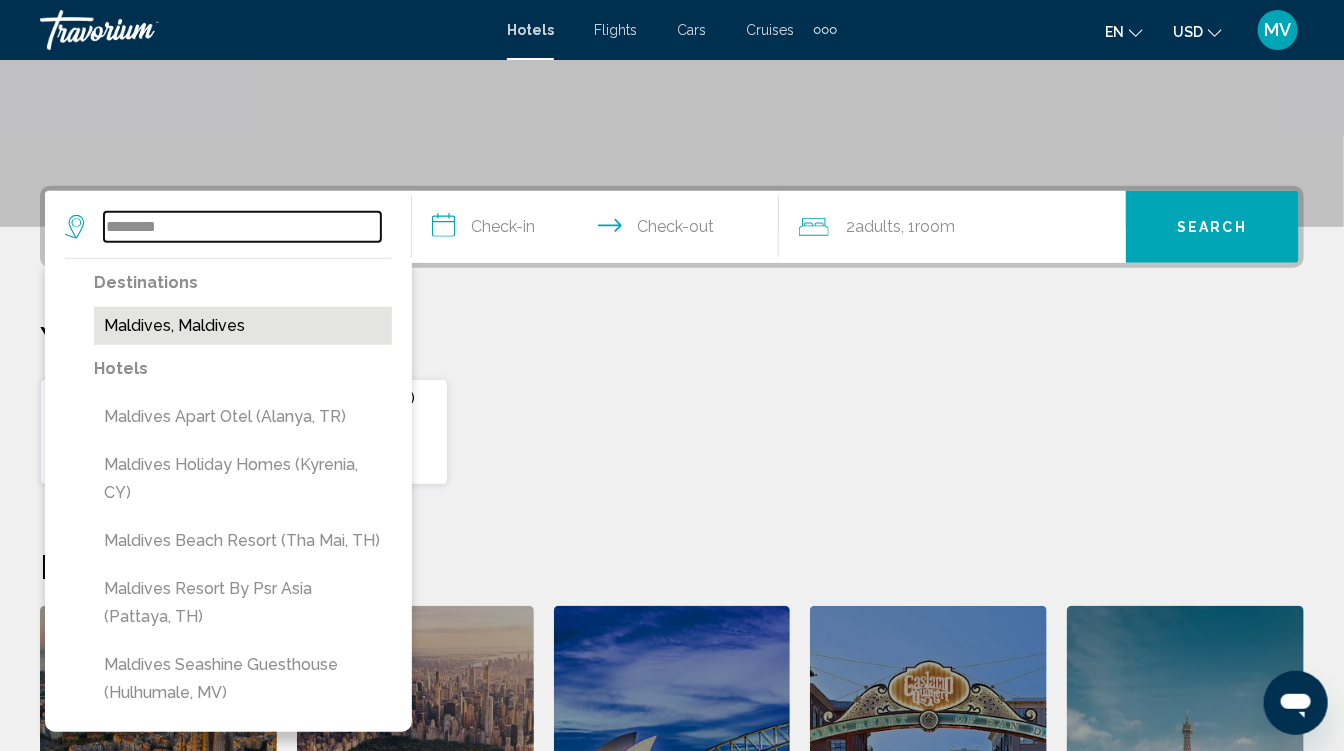type on "**********" 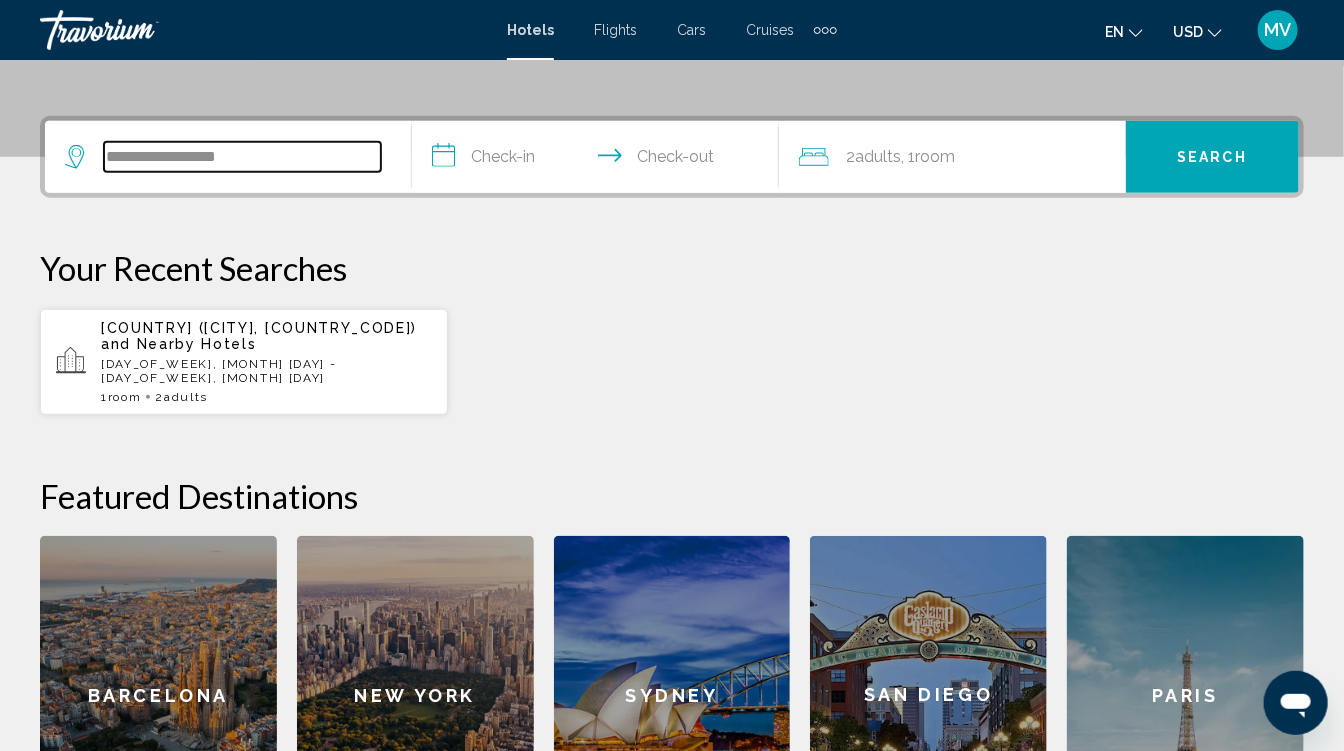 scroll, scrollTop: 493, scrollLeft: 0, axis: vertical 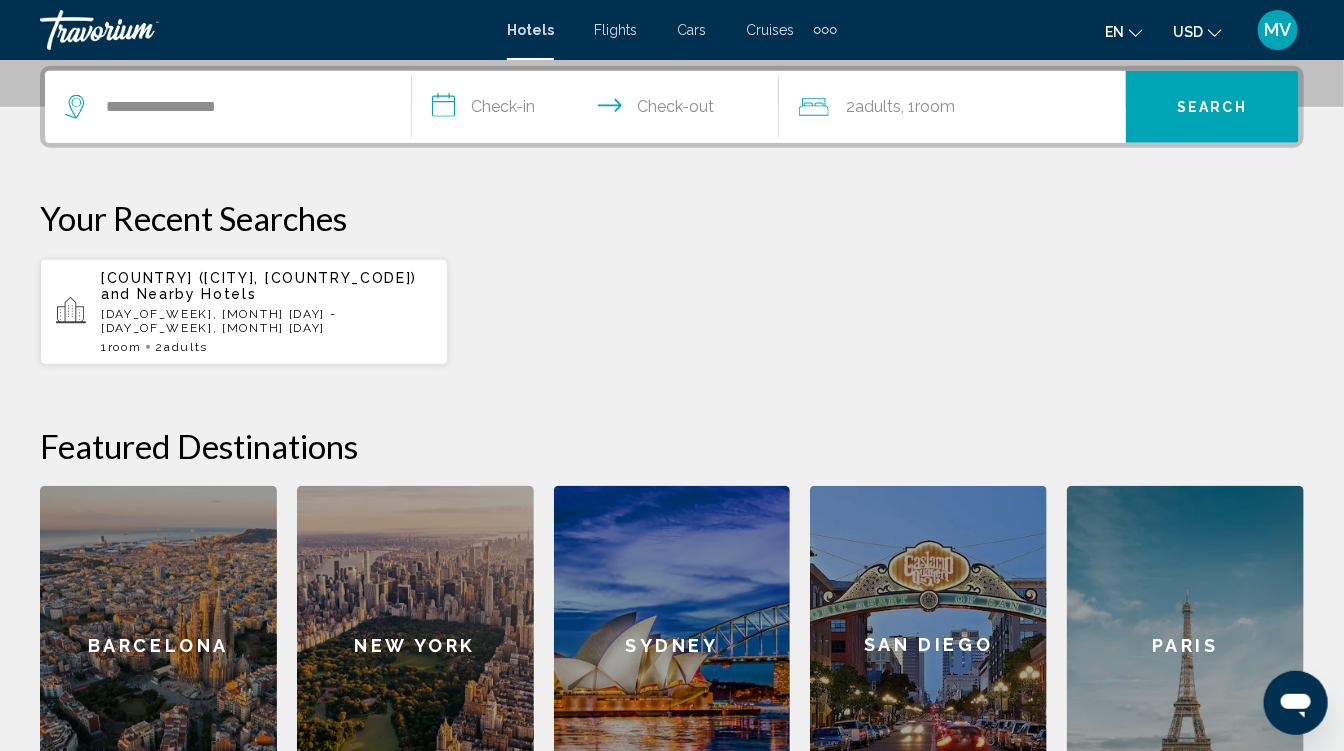 click on "**********" at bounding box center (599, 110) 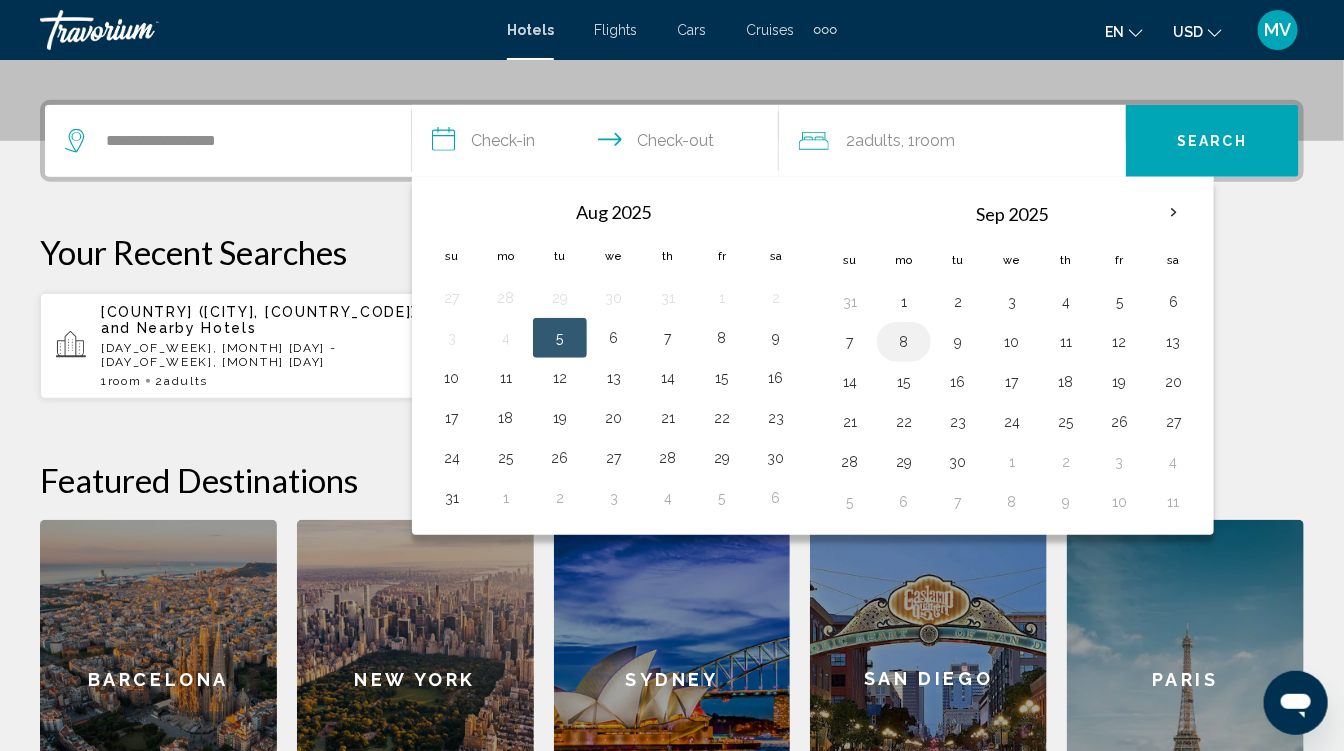 scroll, scrollTop: 457, scrollLeft: 0, axis: vertical 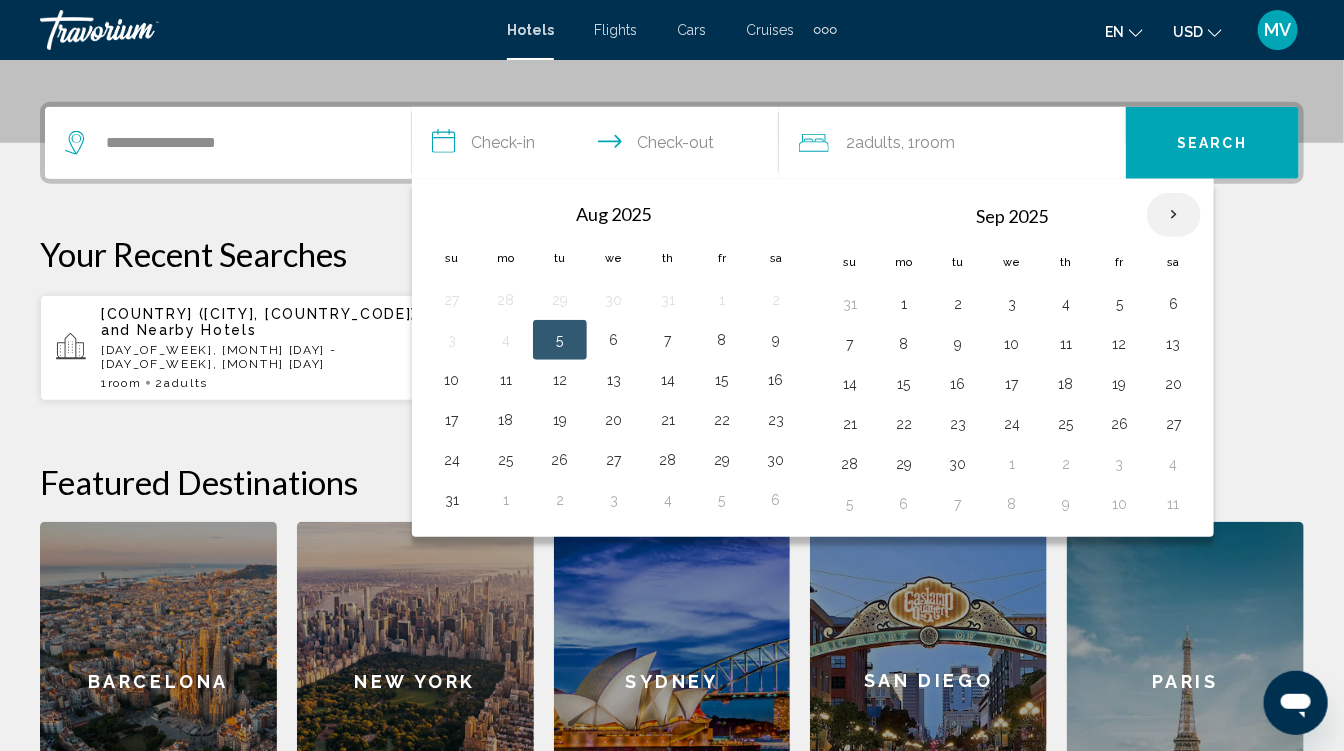 click at bounding box center (1174, 215) 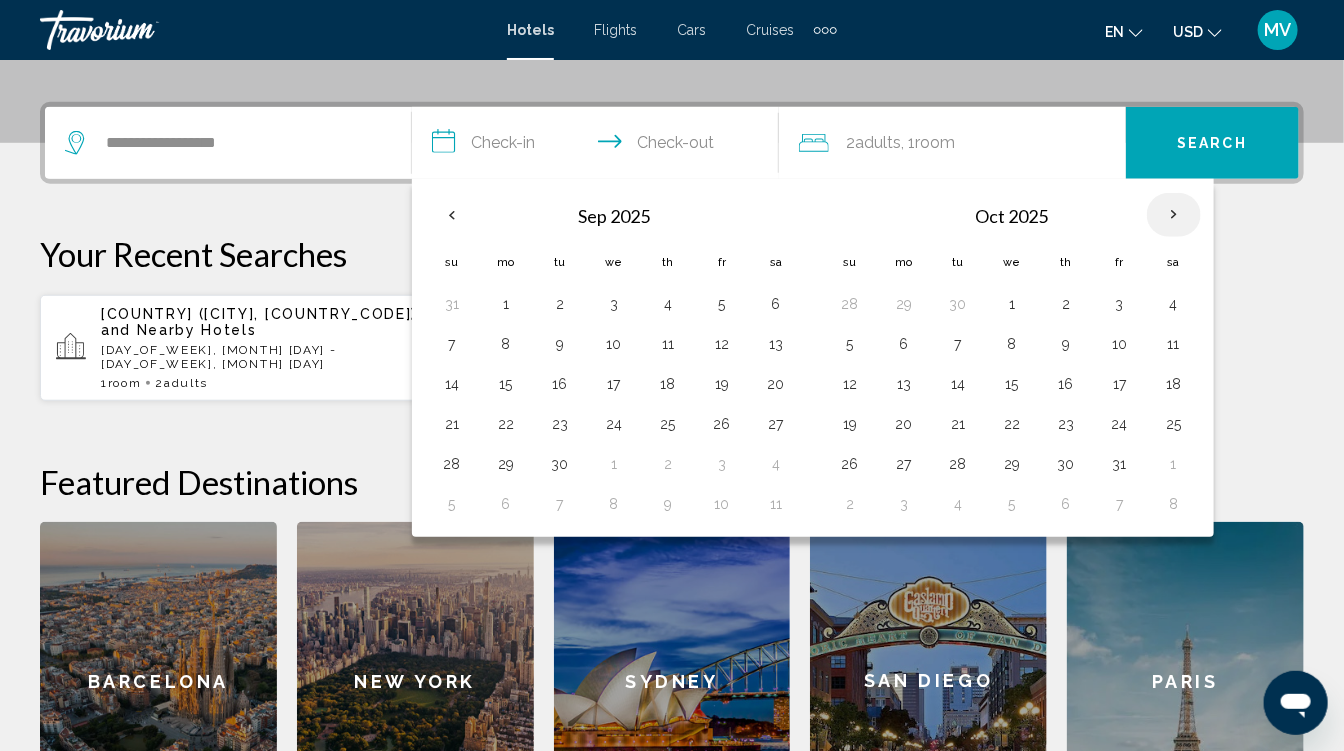 click at bounding box center [1174, 215] 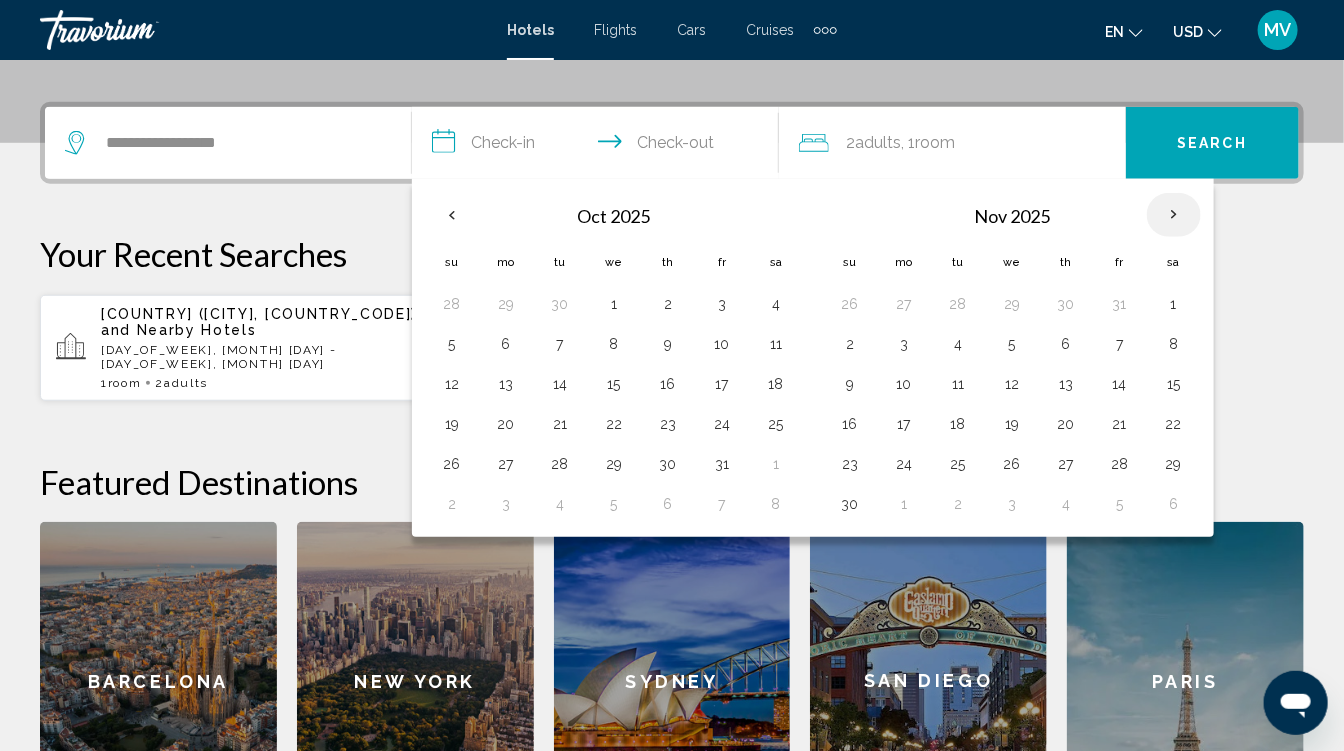 click at bounding box center (1174, 215) 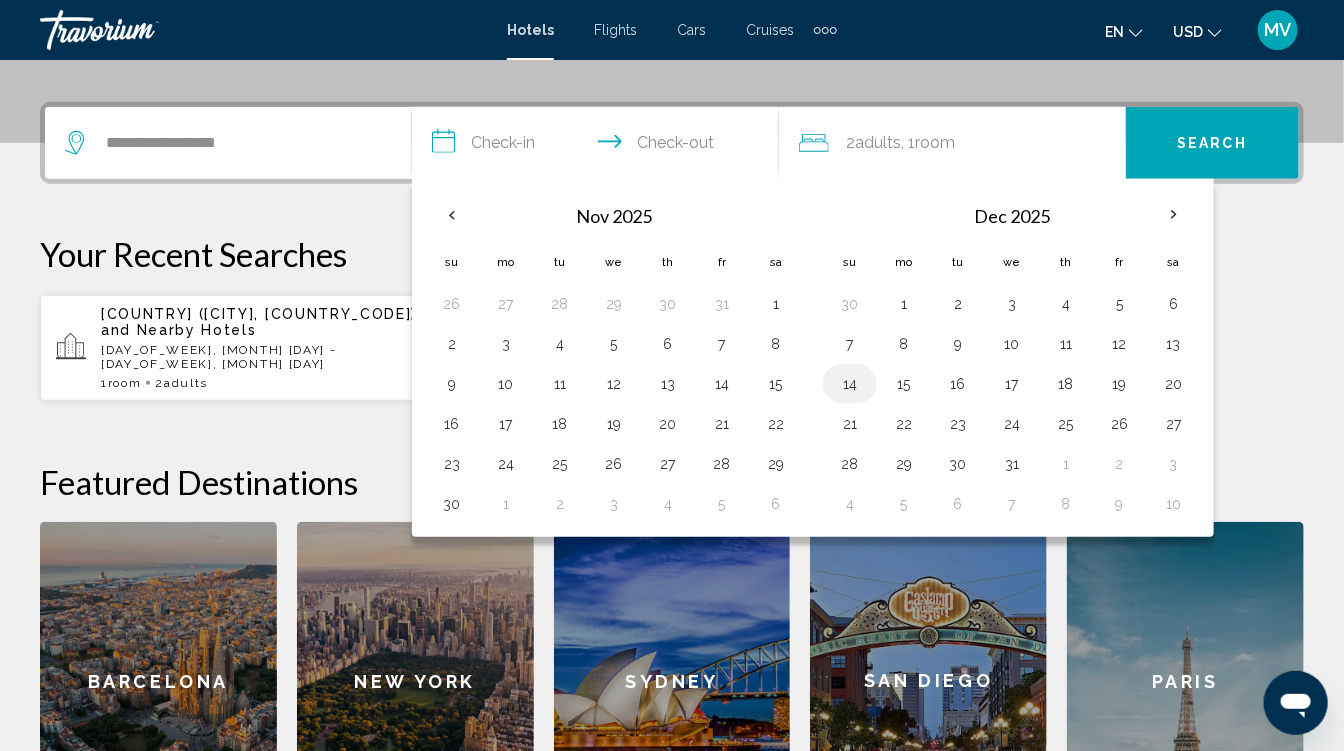 click on "14" at bounding box center (850, 384) 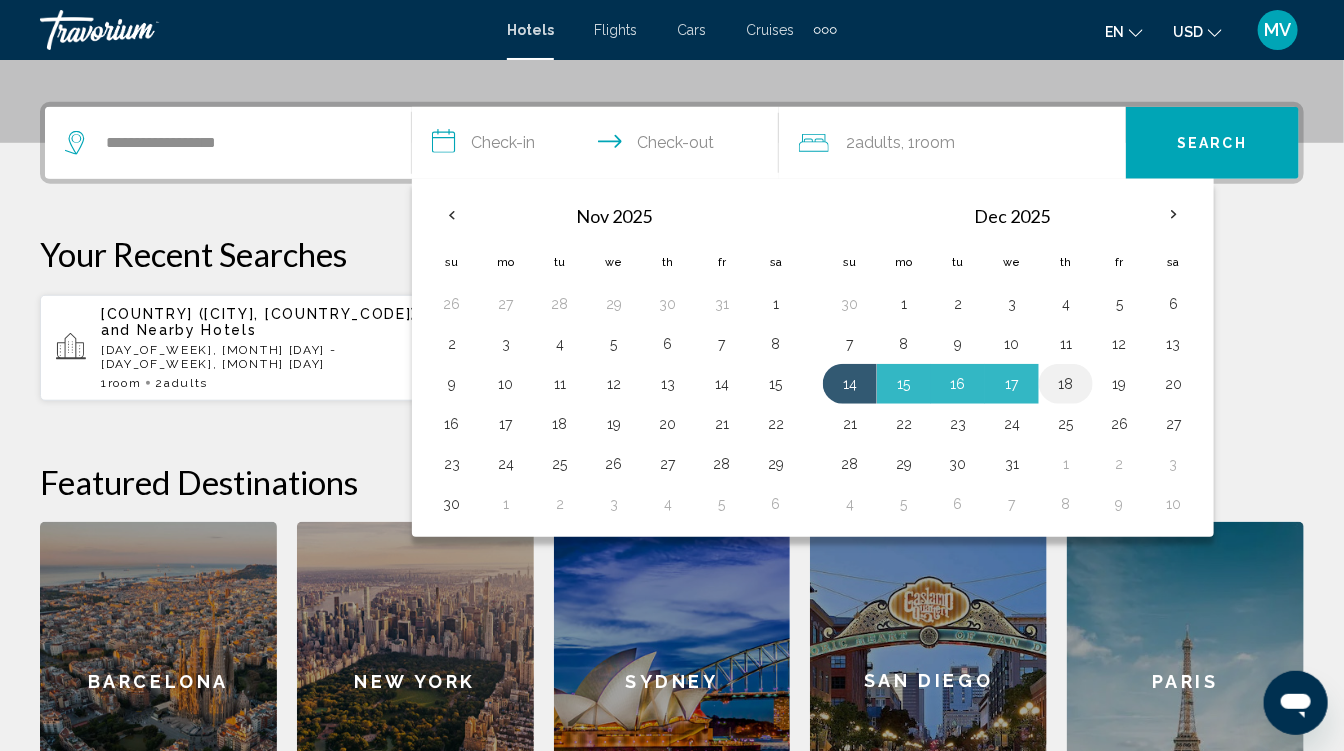 click on "18" at bounding box center (1066, 384) 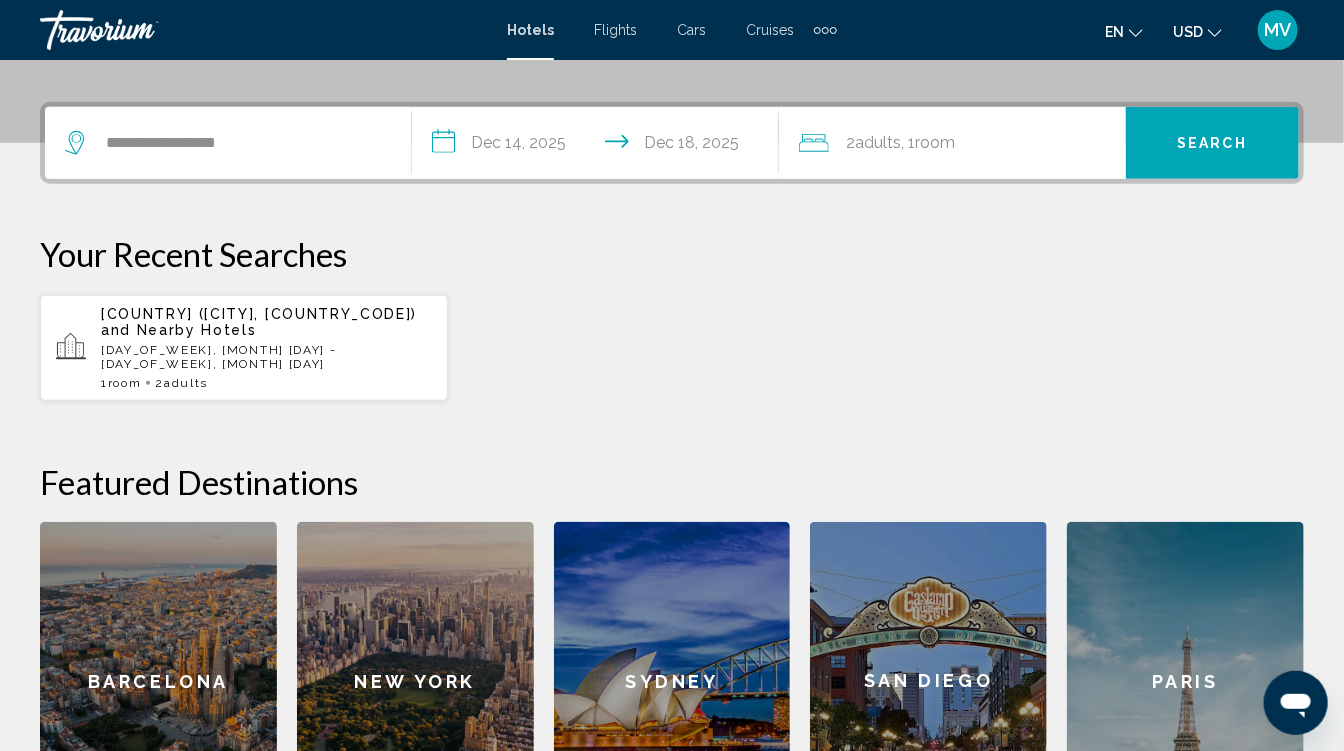 type on "**********" 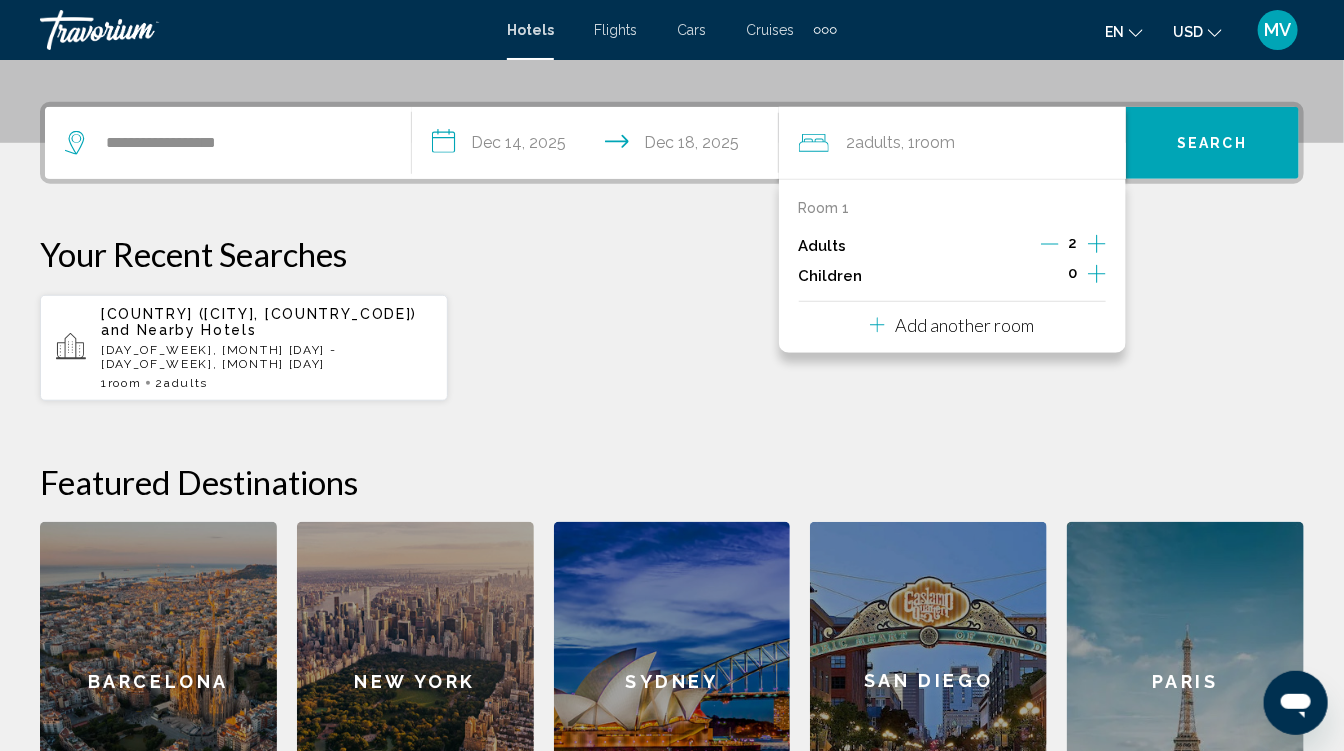 scroll, scrollTop: 493, scrollLeft: 0, axis: vertical 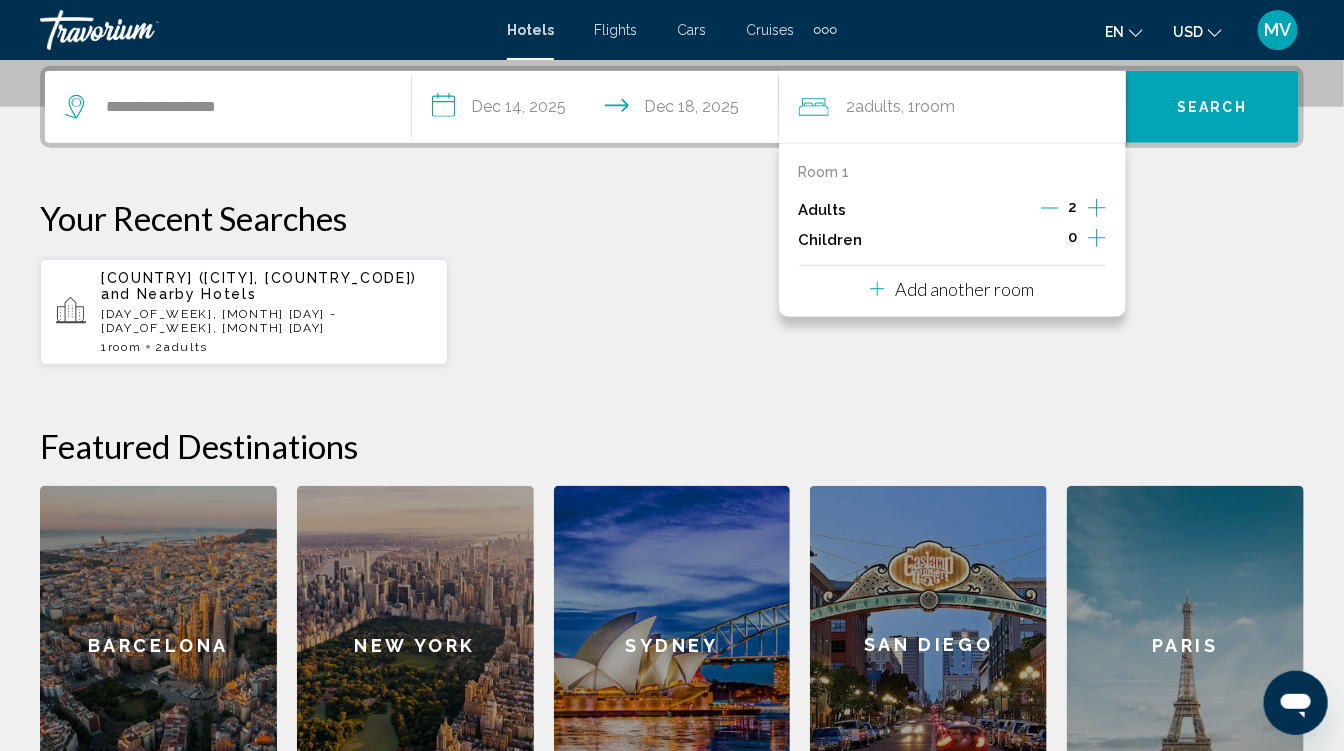 click on "[COUNTRY] ([CITY], [COUNTRY_CODE])    and Nearby Hotels  [DAY_OF_WEEK], [MONTH] [DAY] - [DAY_OF_WEEK], [MONTH] [DAY]  1  Room rooms 2  Adult Adults" at bounding box center (672, 282) 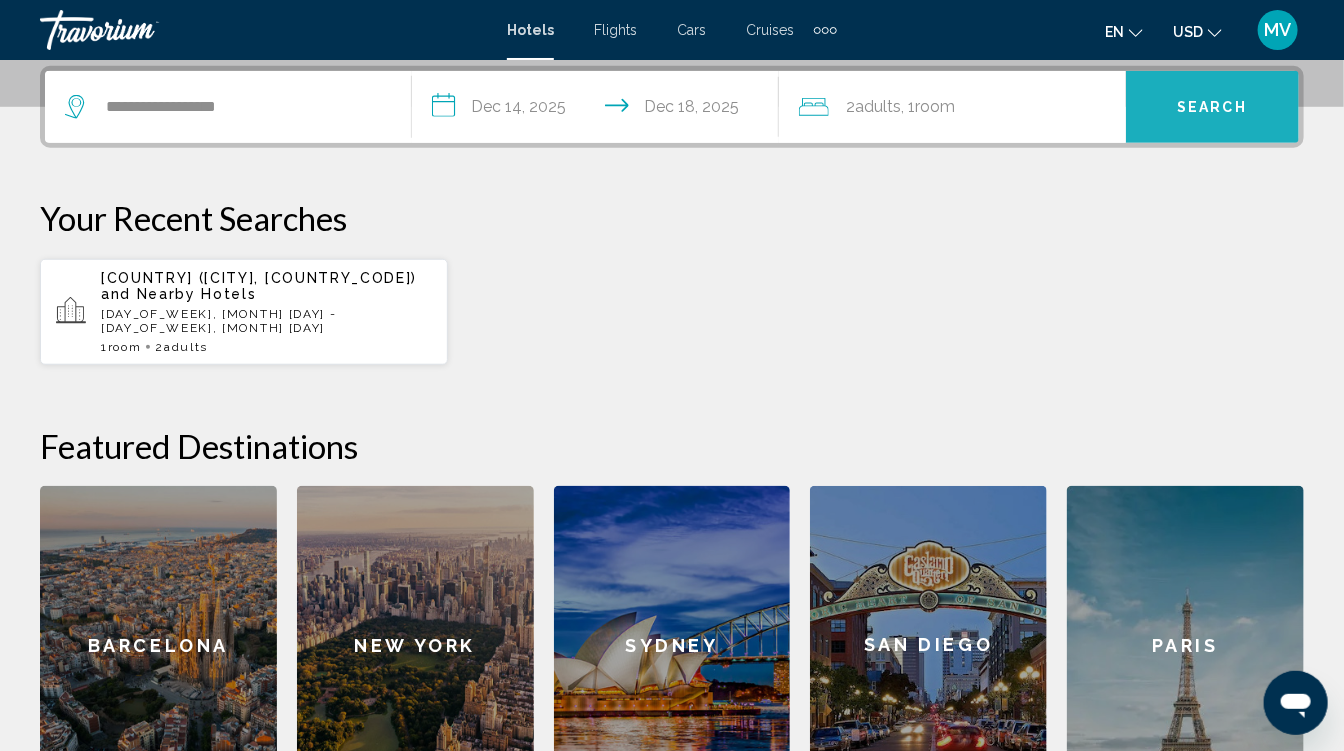 click on "Search" at bounding box center [1212, 107] 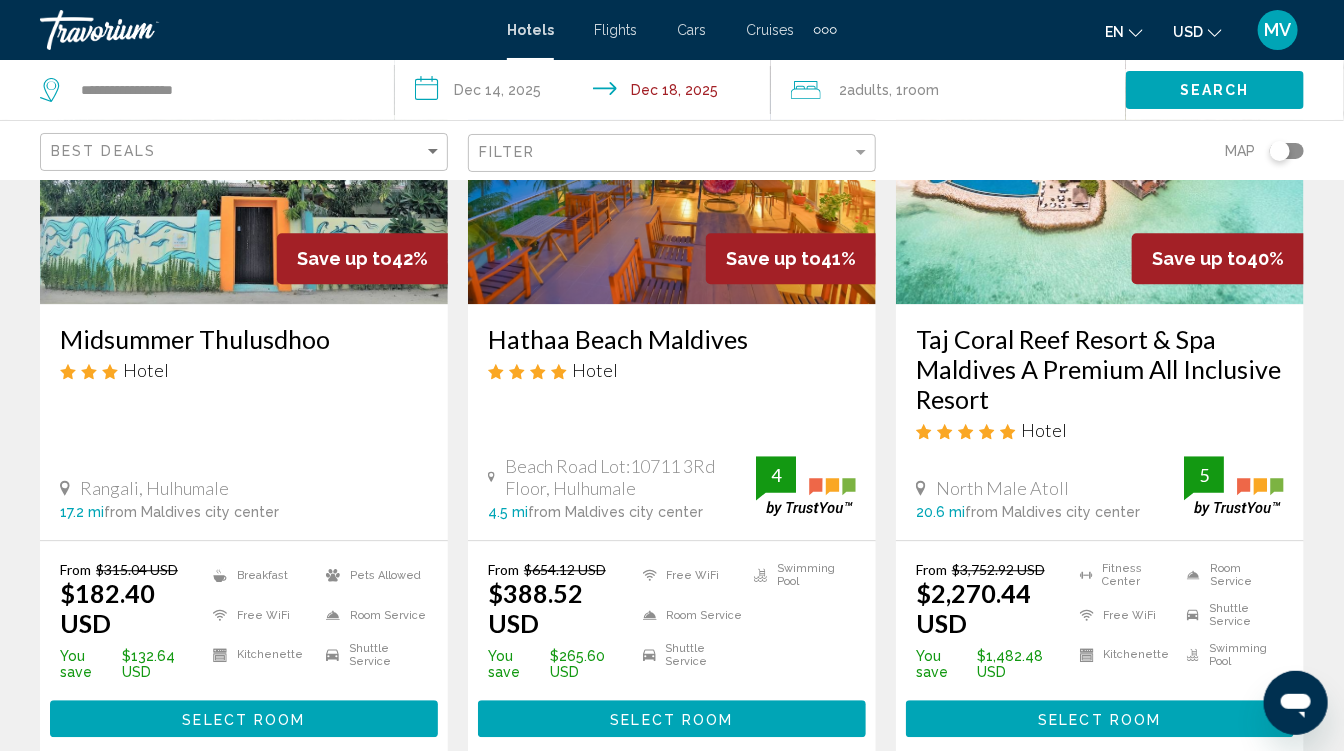 scroll, scrollTop: 1817, scrollLeft: 0, axis: vertical 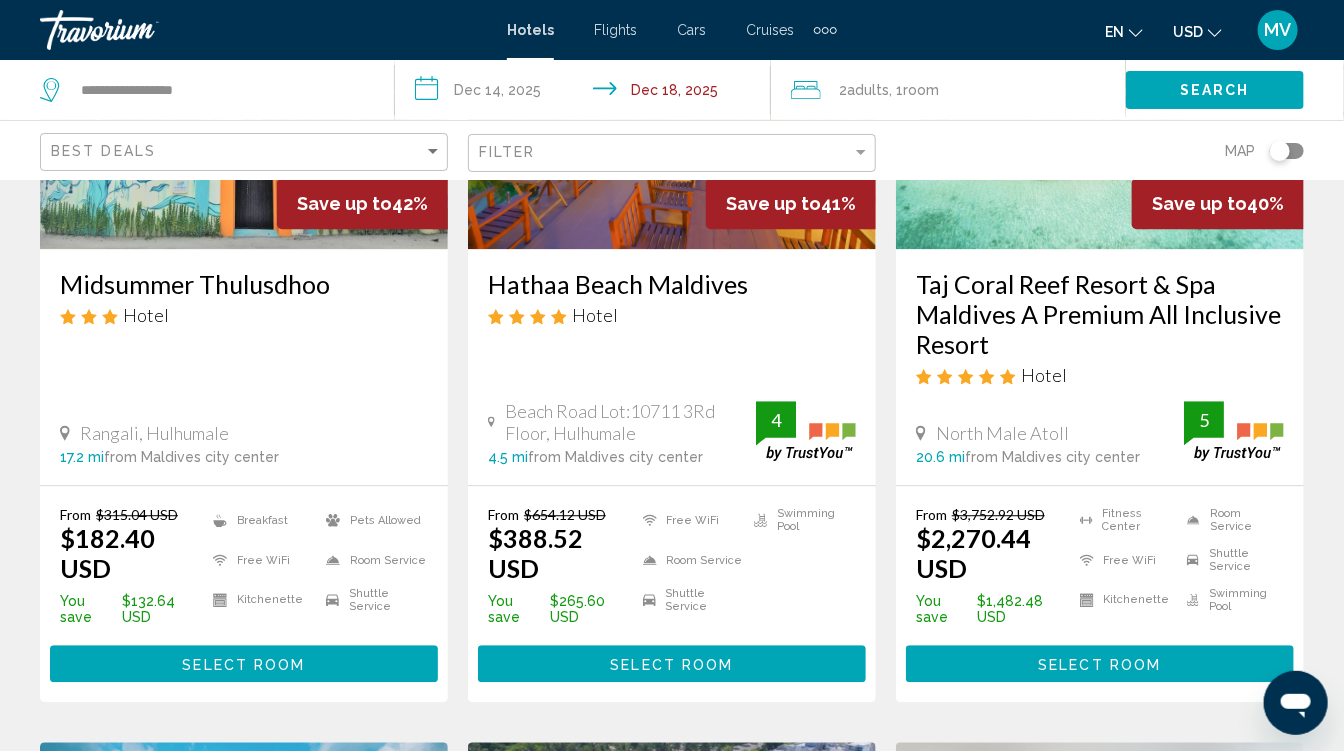 click on "Select Room" at bounding box center [1100, 663] 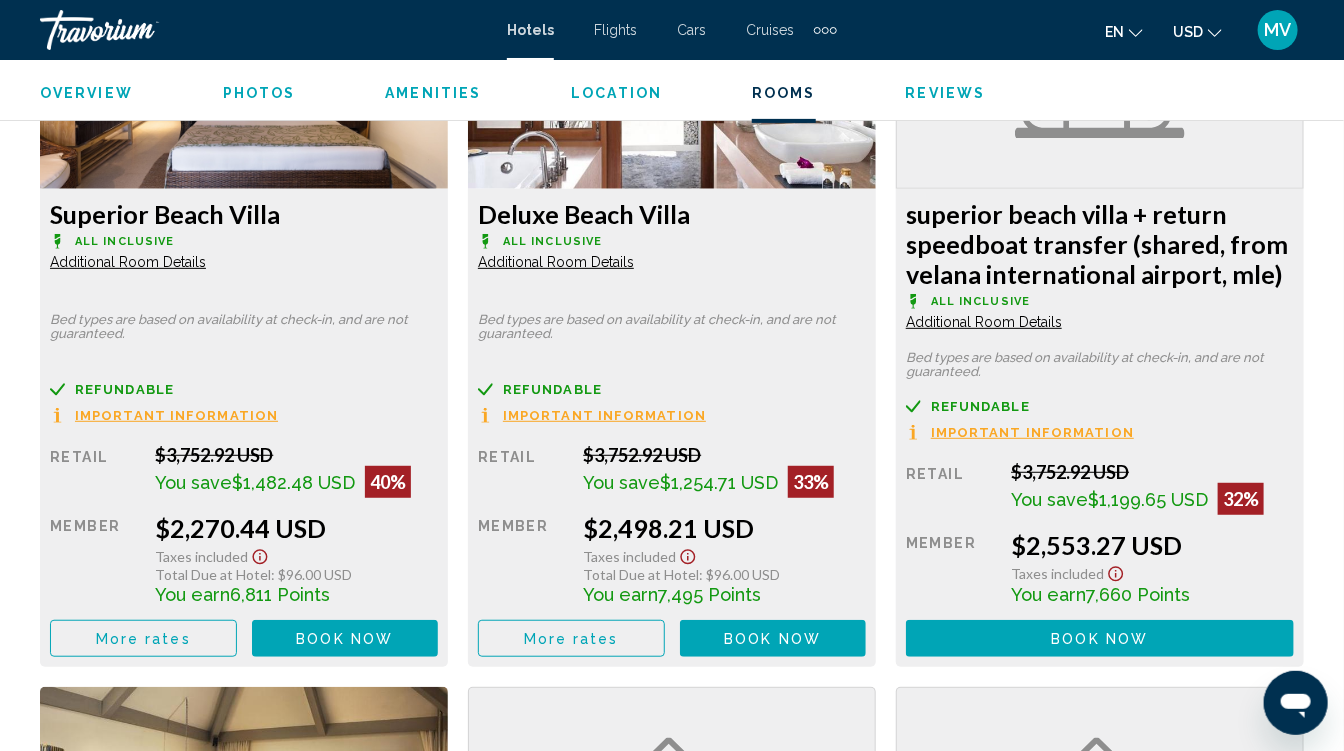 scroll, scrollTop: 3252, scrollLeft: 0, axis: vertical 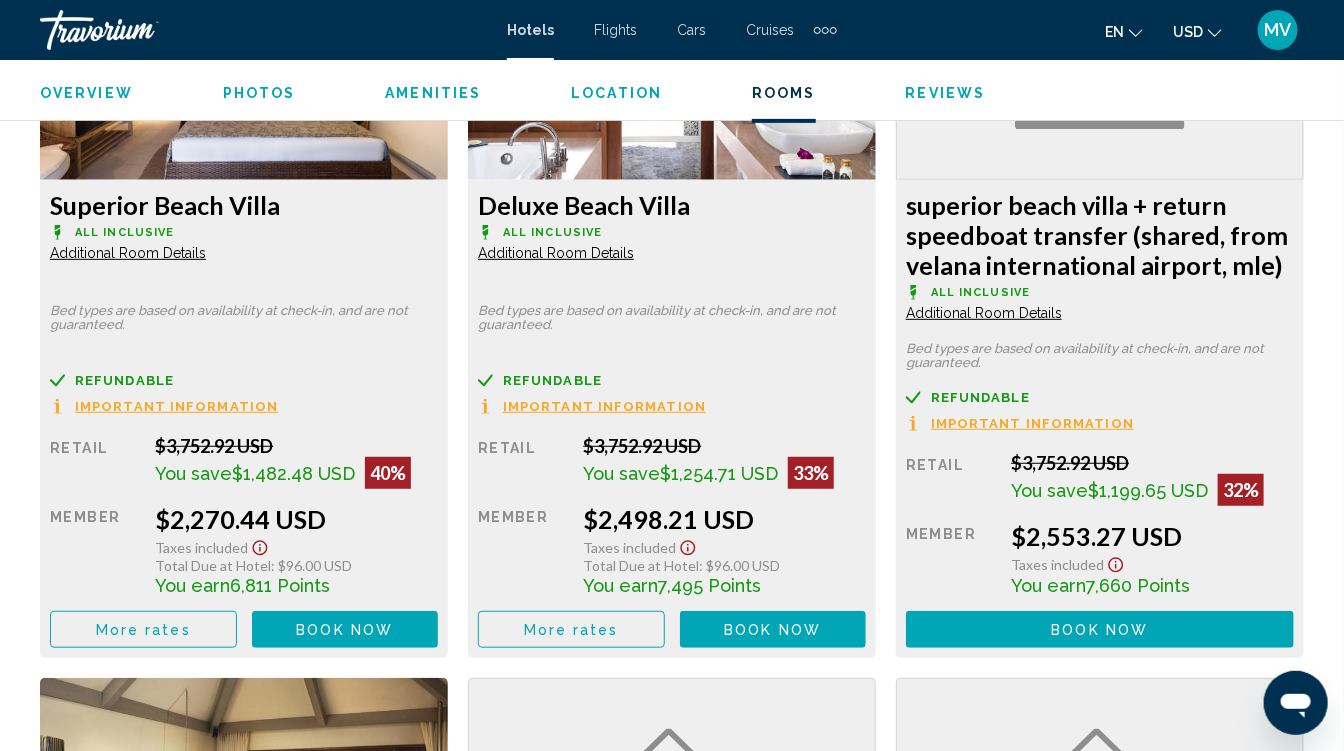 click on "Book now" at bounding box center (344, 630) 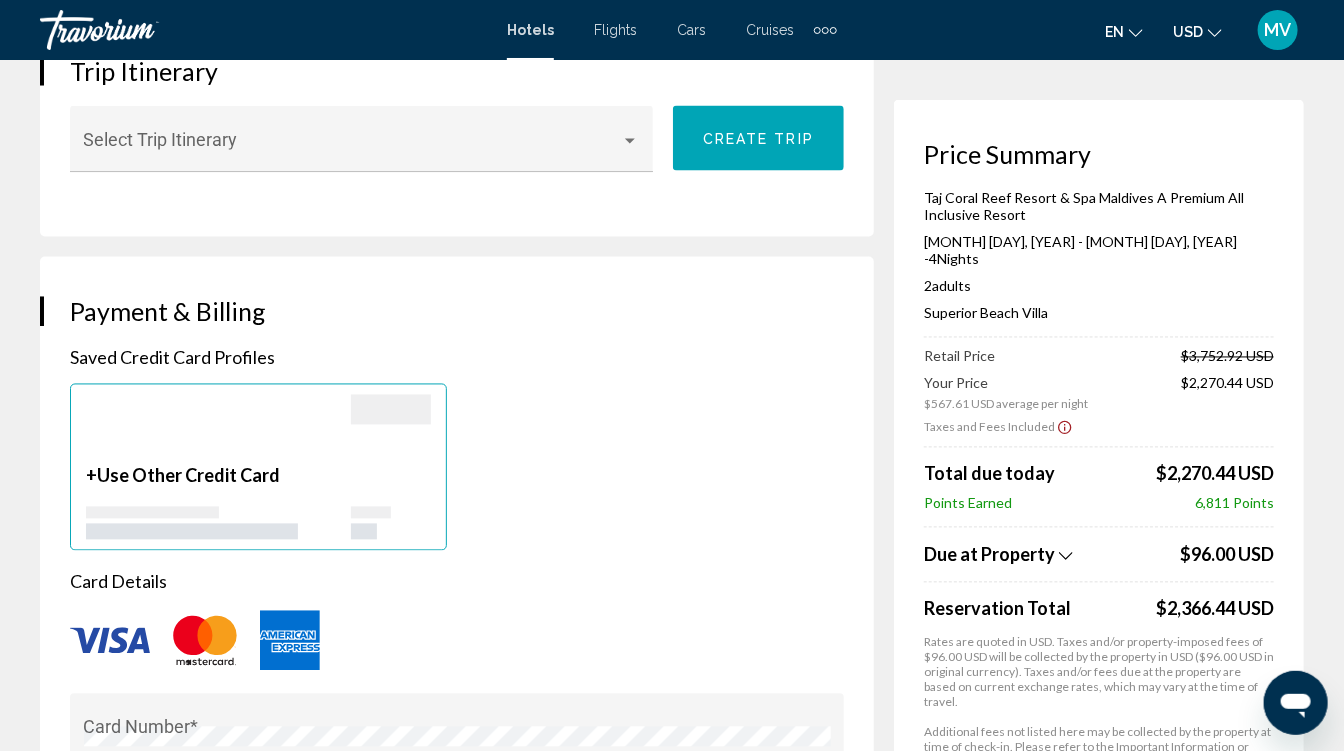 scroll, scrollTop: 1354, scrollLeft: 0, axis: vertical 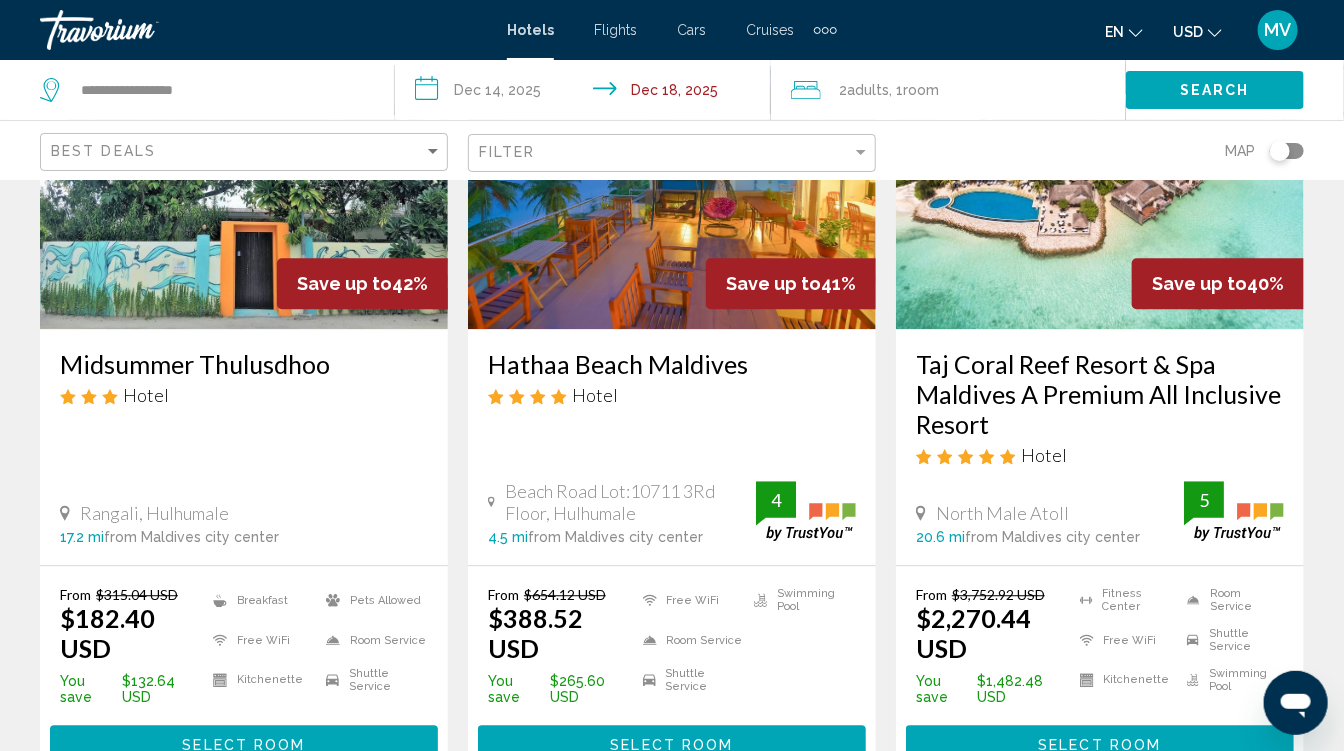 click on "Taj Coral Reef Resort & Spa Maldives A Premium All Inclusive Resort" at bounding box center (1100, 394) 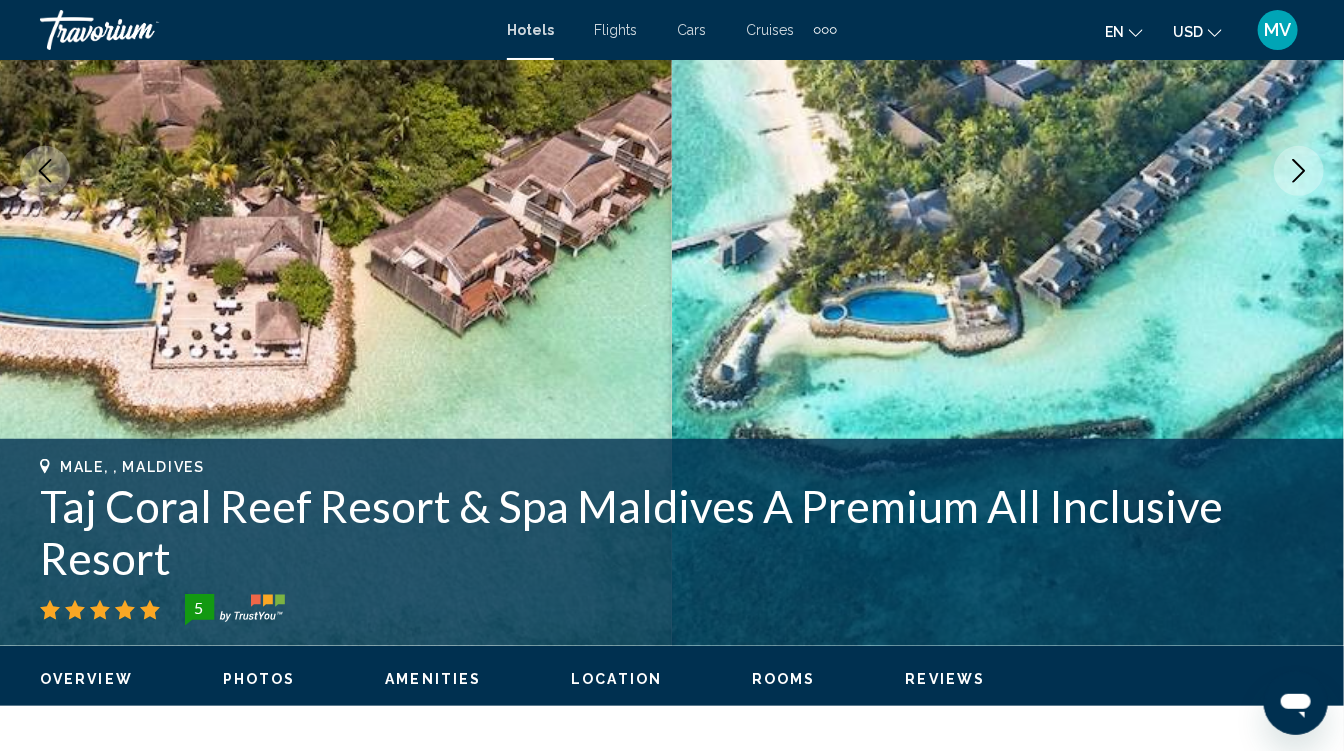 scroll, scrollTop: 365, scrollLeft: 0, axis: vertical 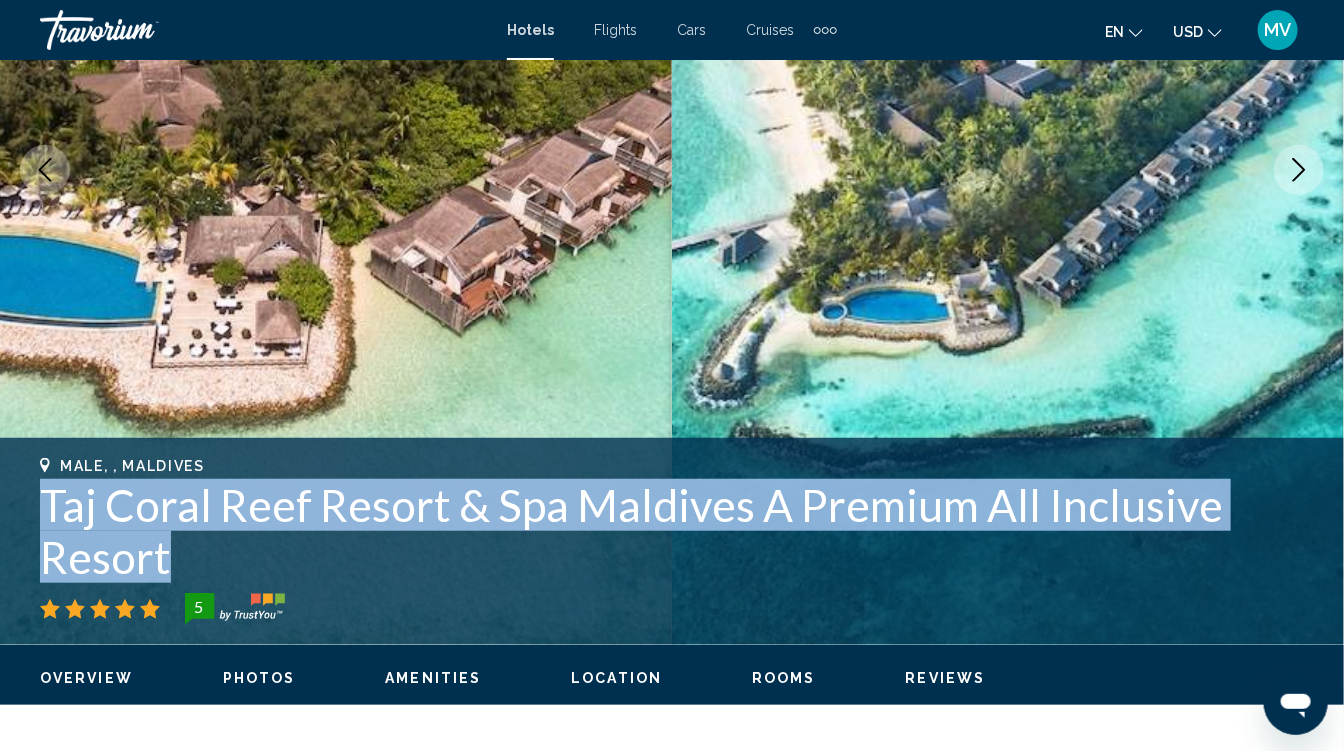 drag, startPoint x: 172, startPoint y: 565, endPoint x: 42, endPoint y: 504, distance: 143.60014 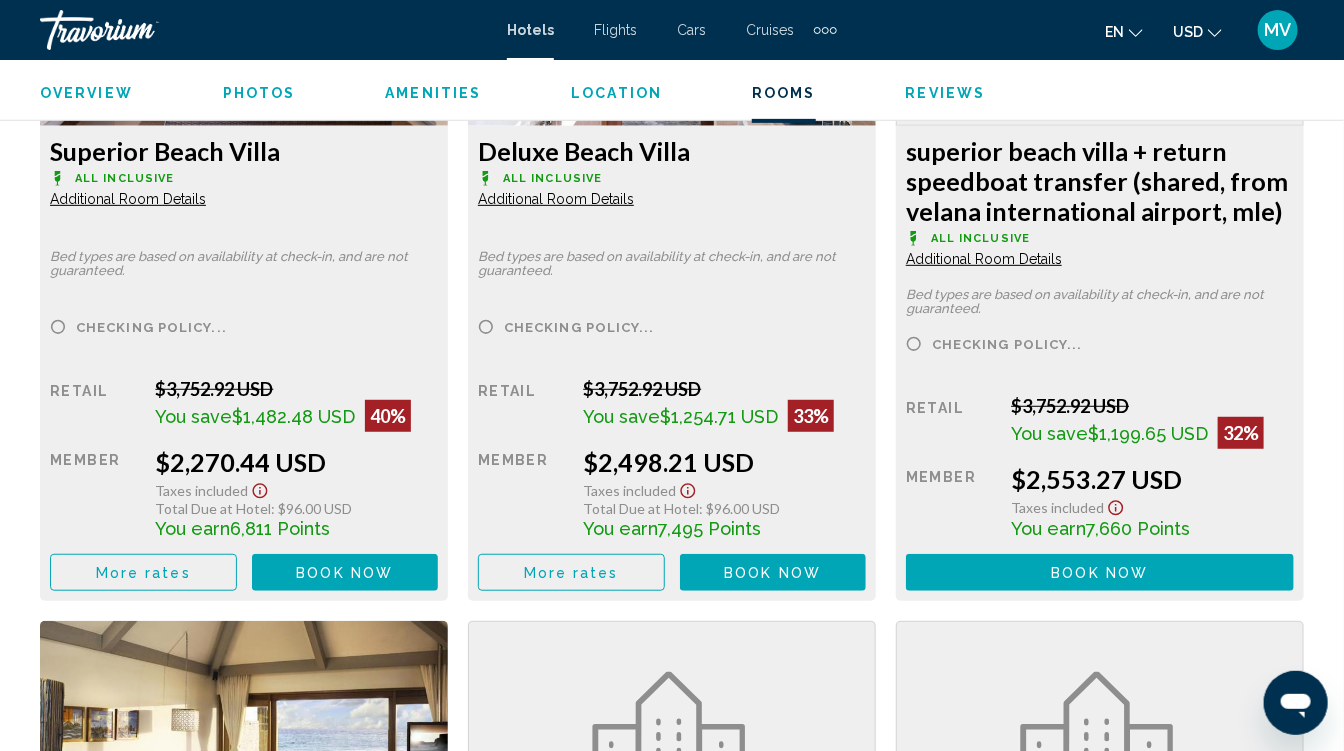 scroll, scrollTop: 3305, scrollLeft: 0, axis: vertical 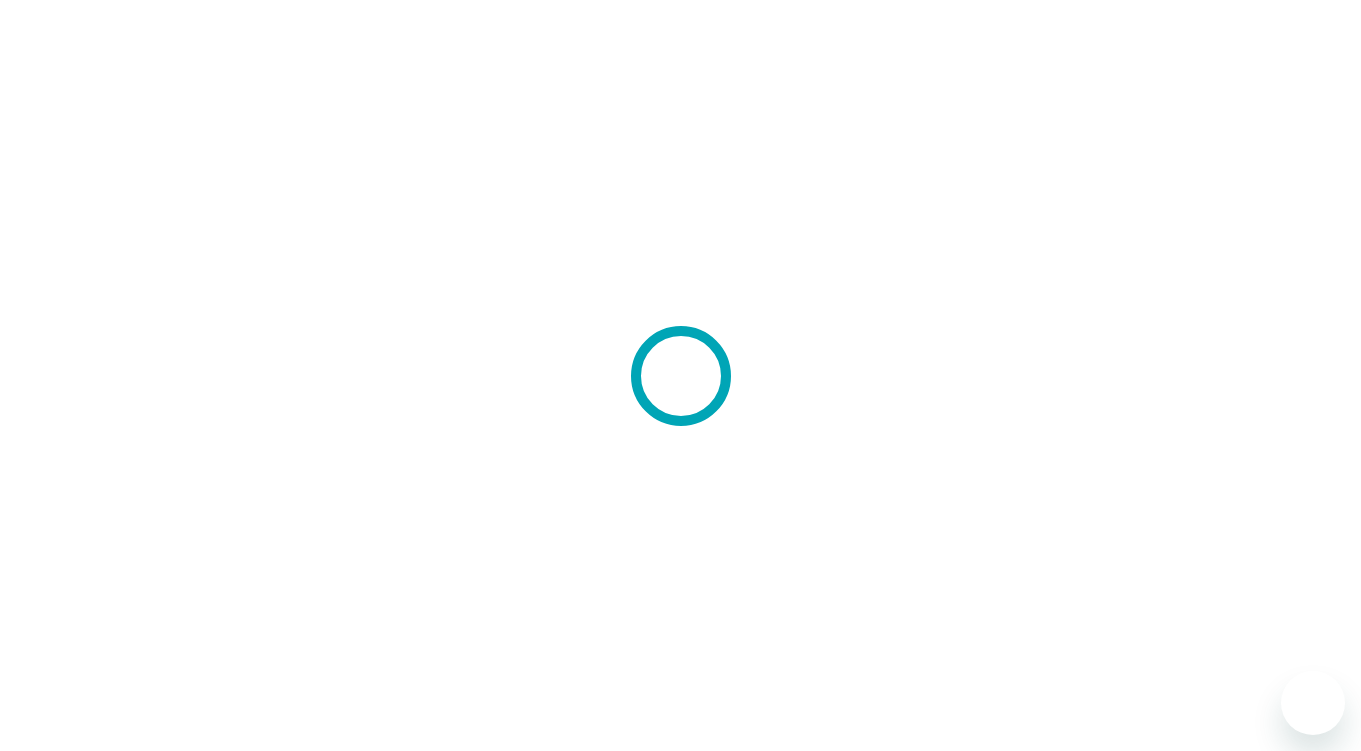 click 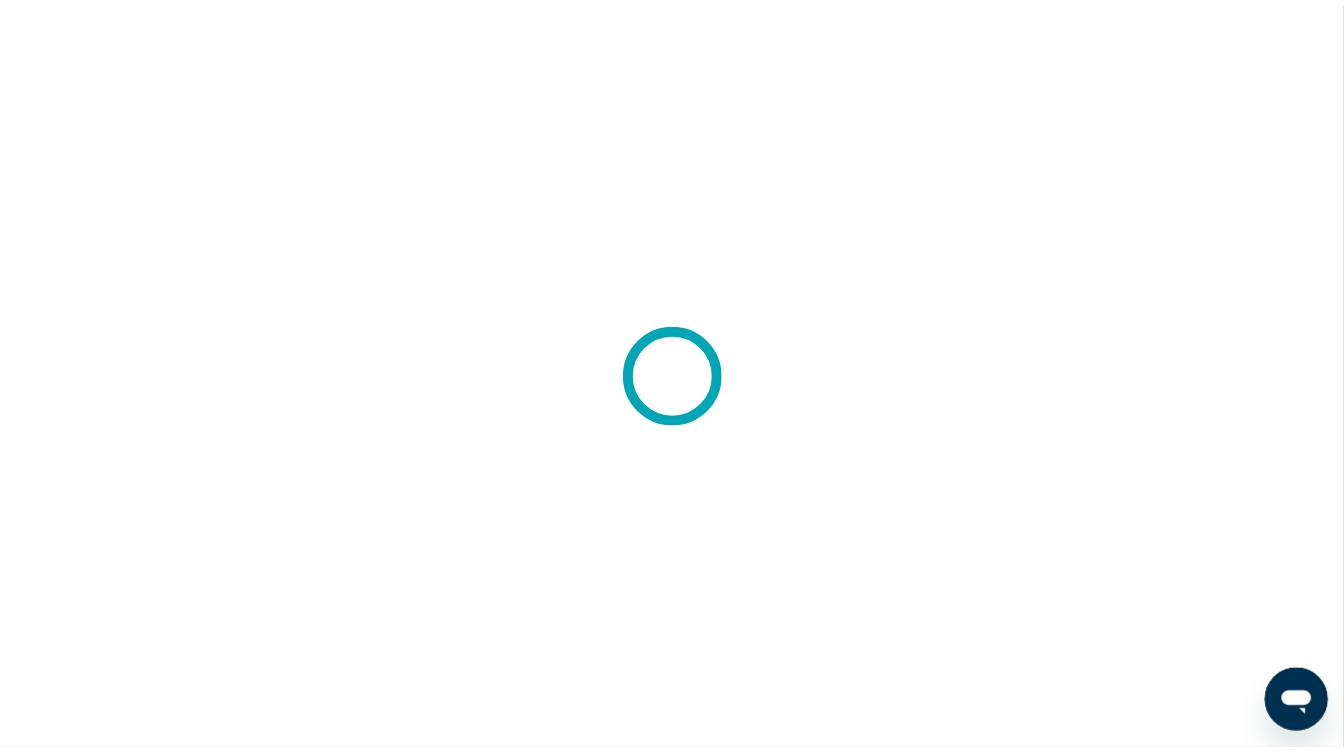 scroll, scrollTop: 0, scrollLeft: 0, axis: both 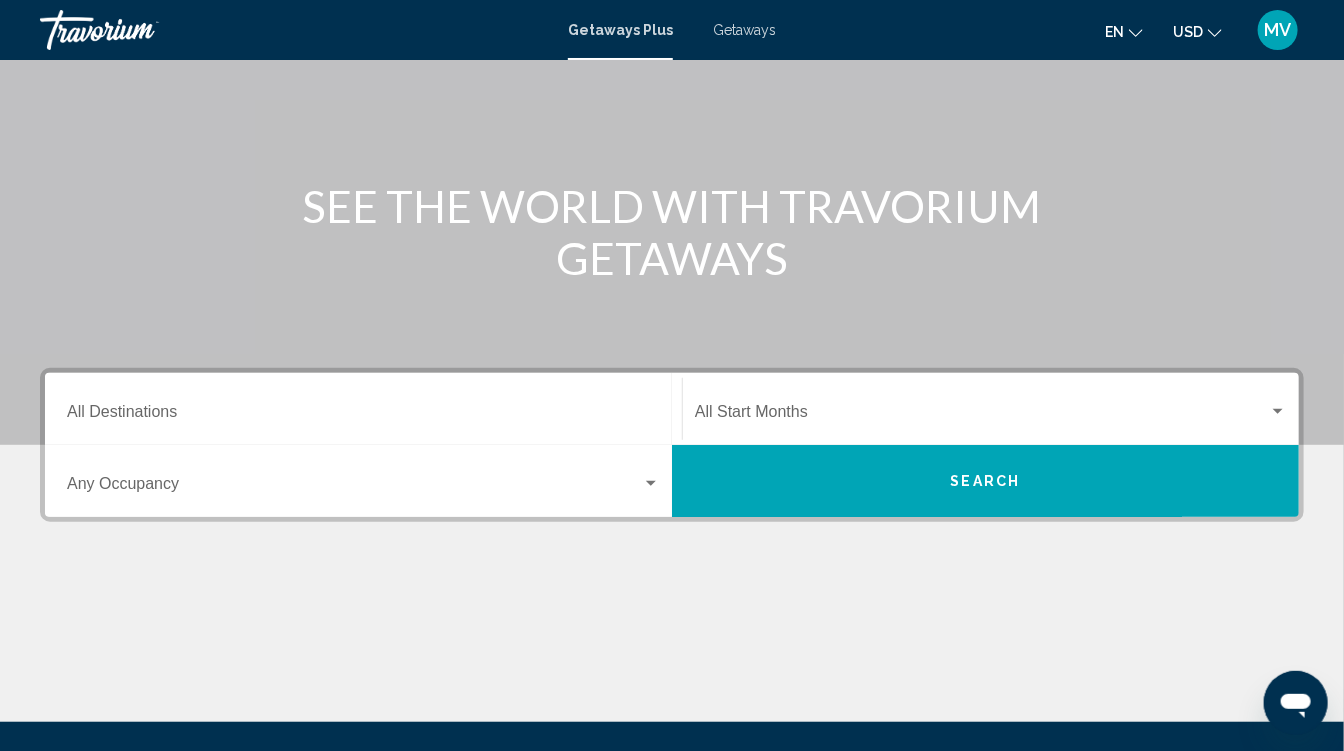 click on "Destination All Destinations" at bounding box center [363, 416] 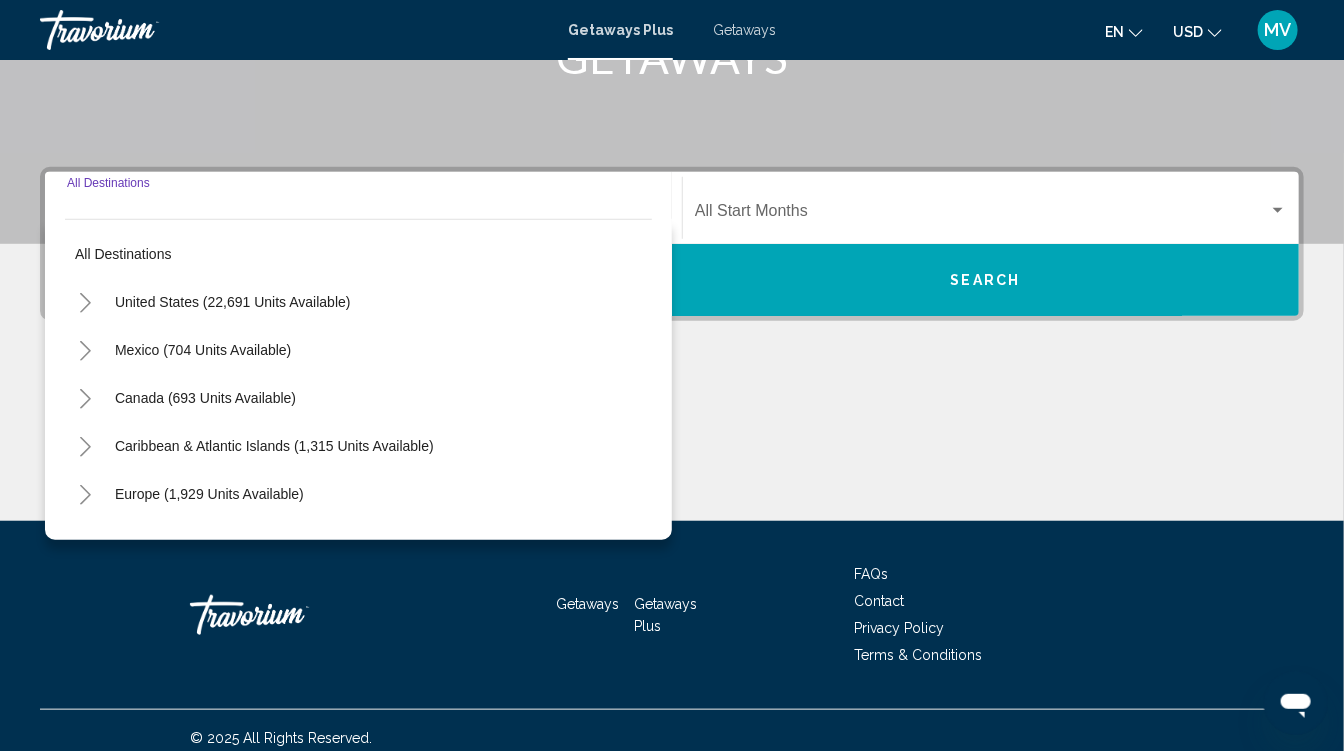 scroll, scrollTop: 369, scrollLeft: 0, axis: vertical 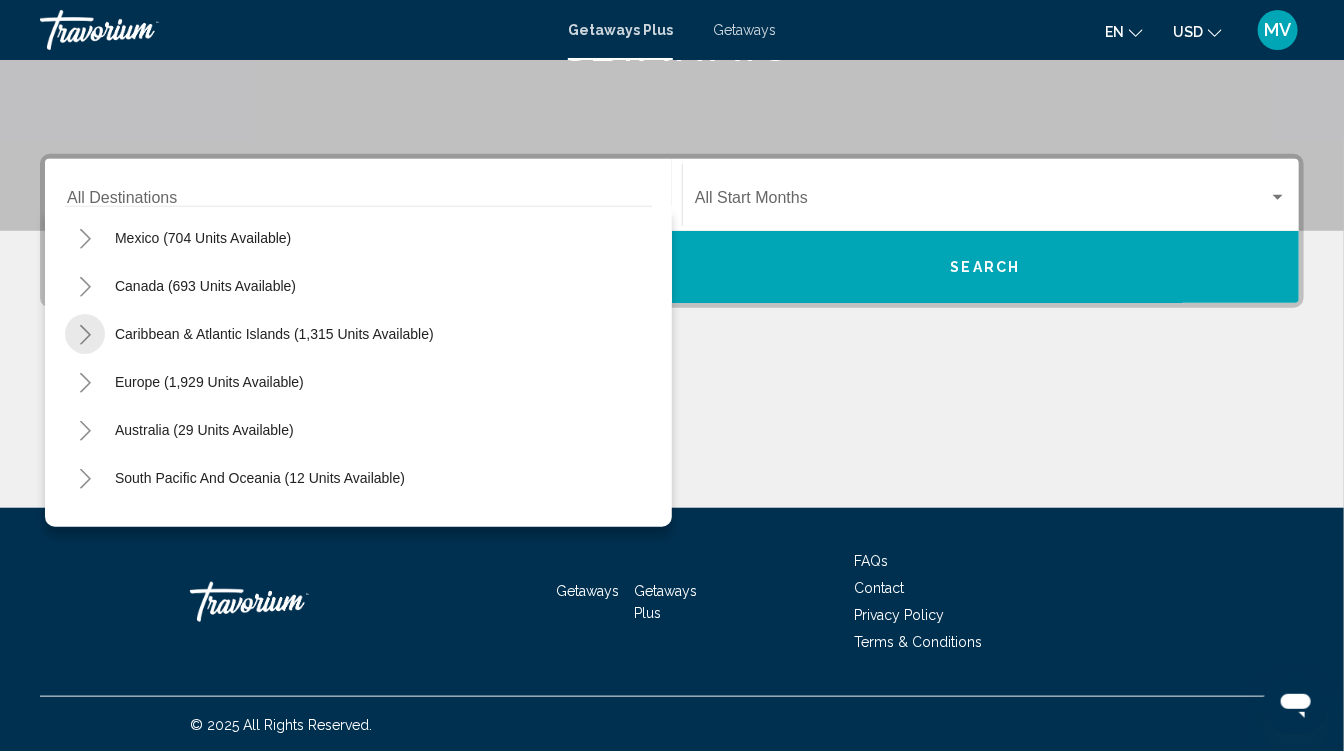 click 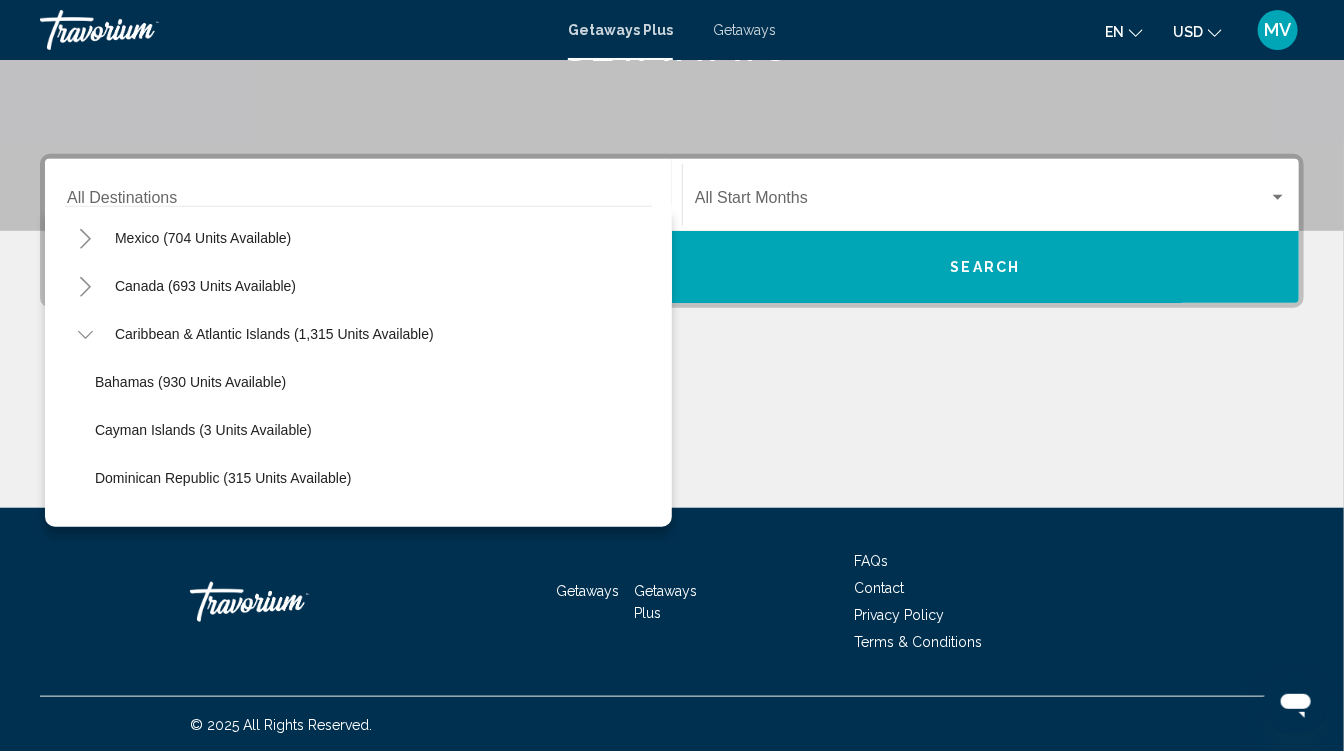 click 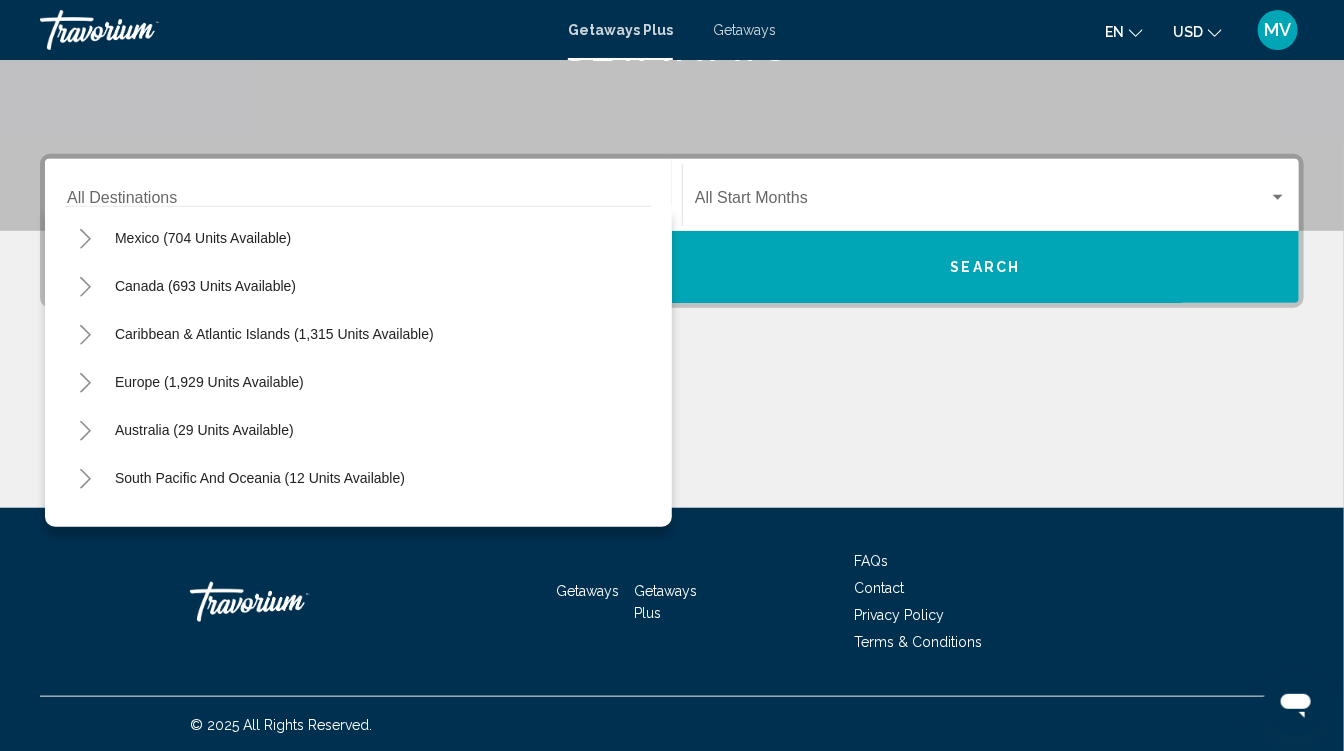 click 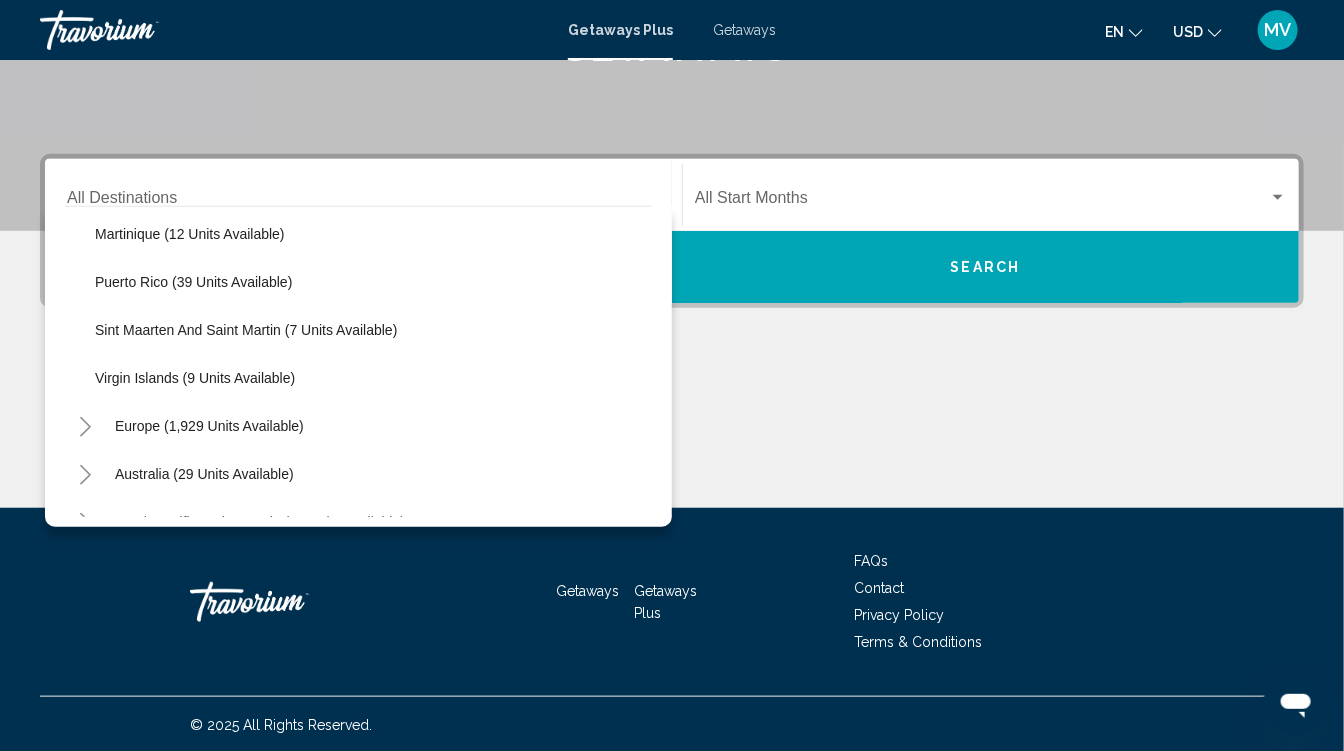 scroll, scrollTop: 448, scrollLeft: 0, axis: vertical 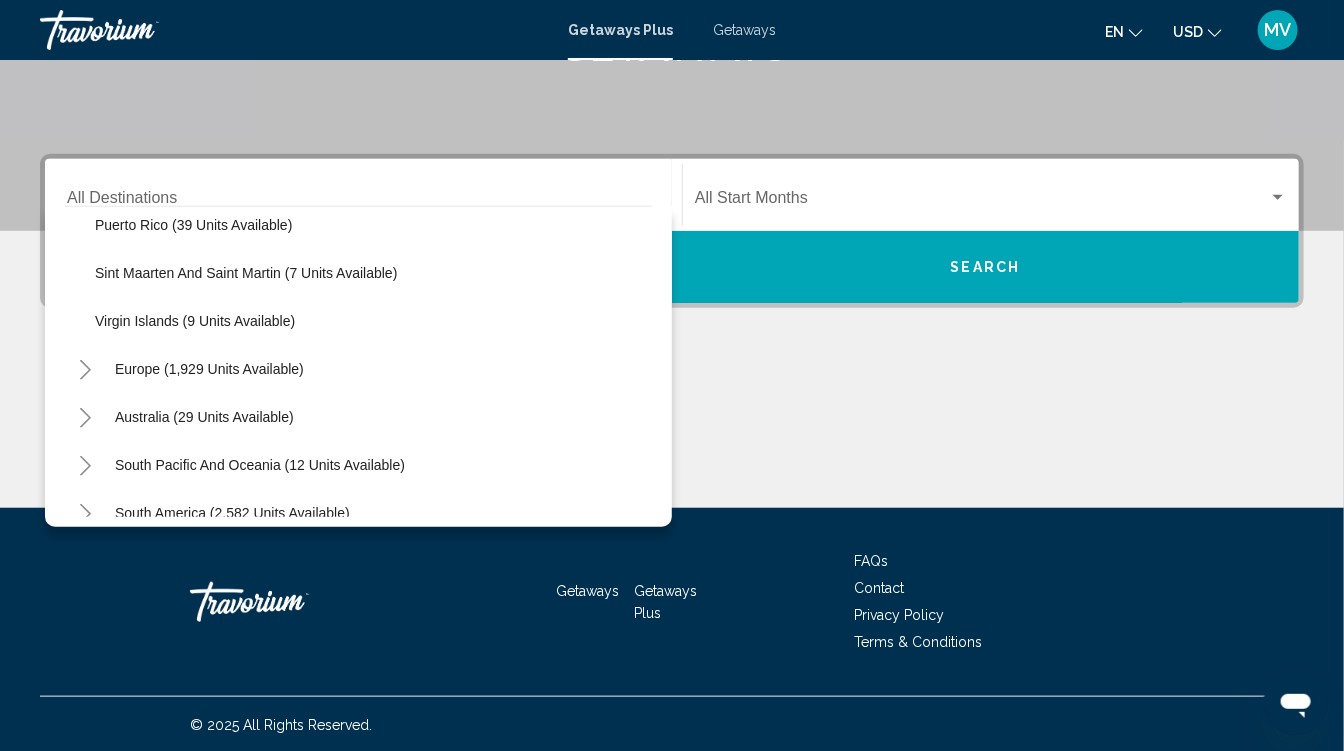 click 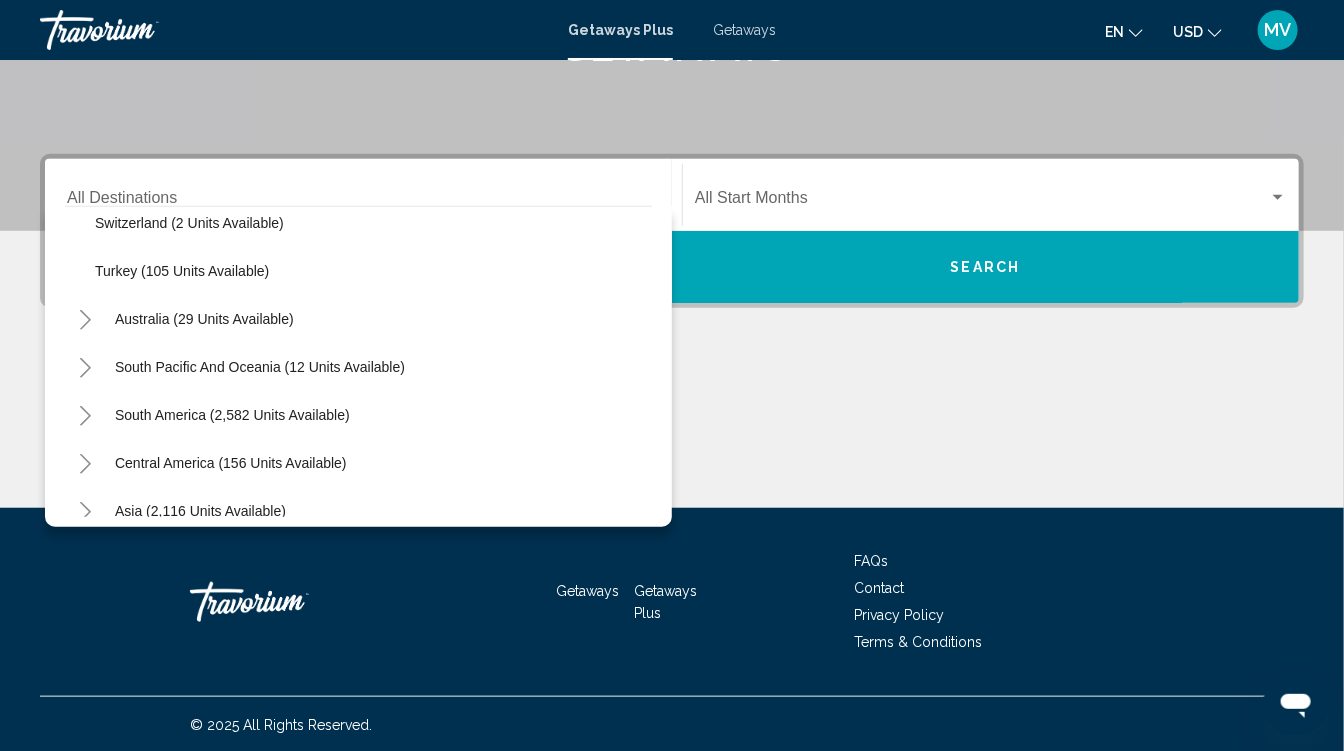 scroll, scrollTop: 1268, scrollLeft: 0, axis: vertical 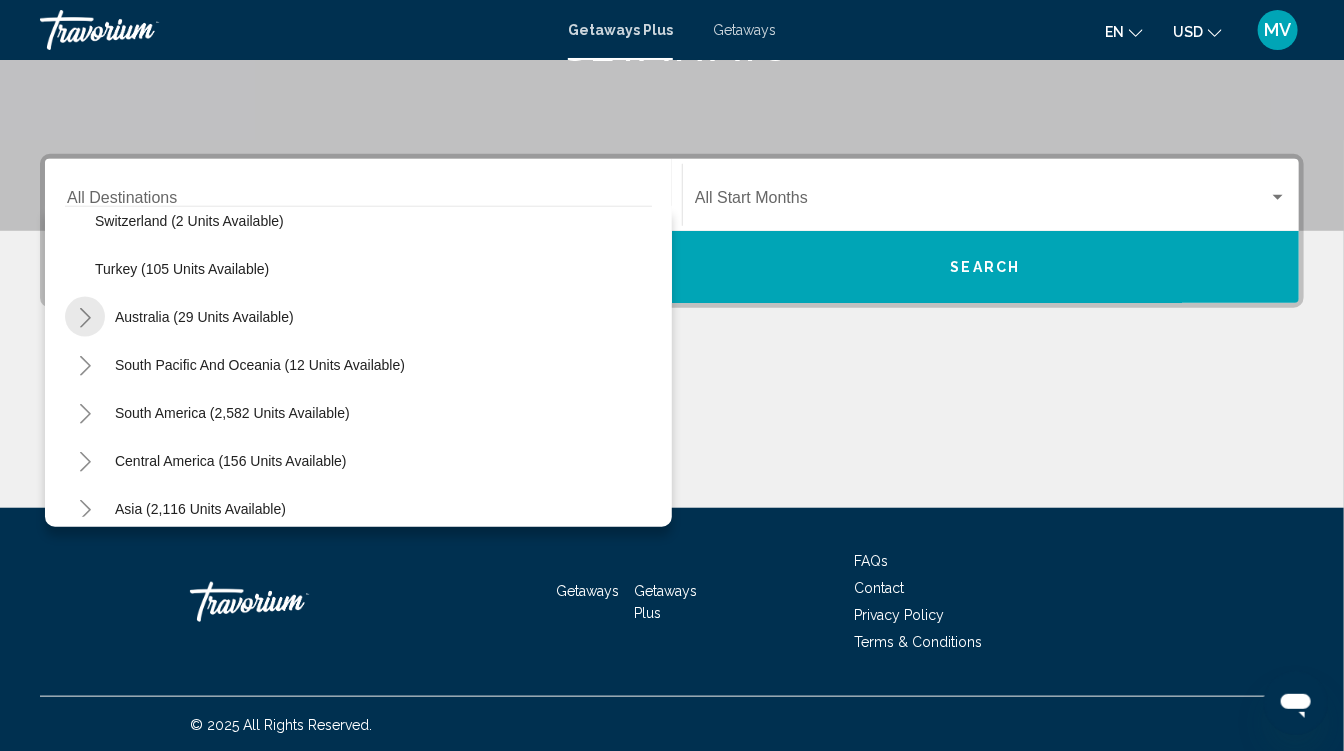 click 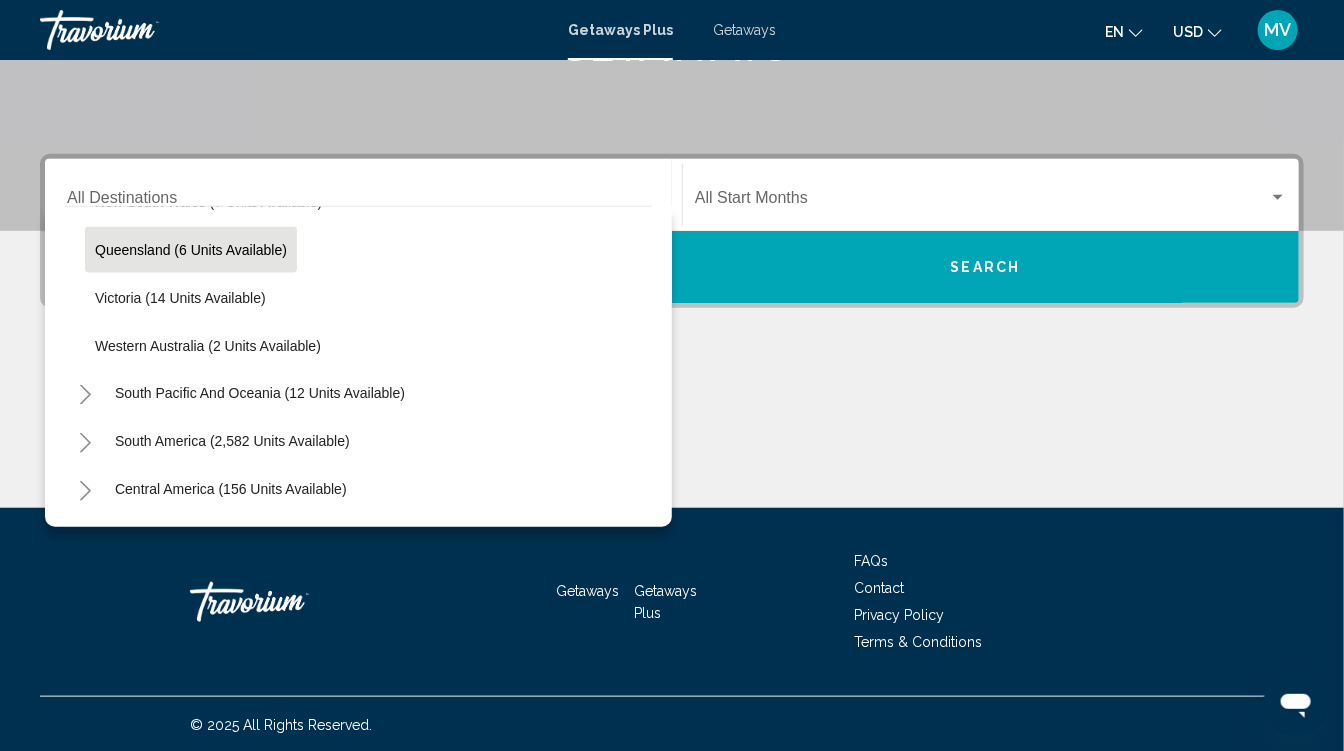 scroll, scrollTop: 1512, scrollLeft: 0, axis: vertical 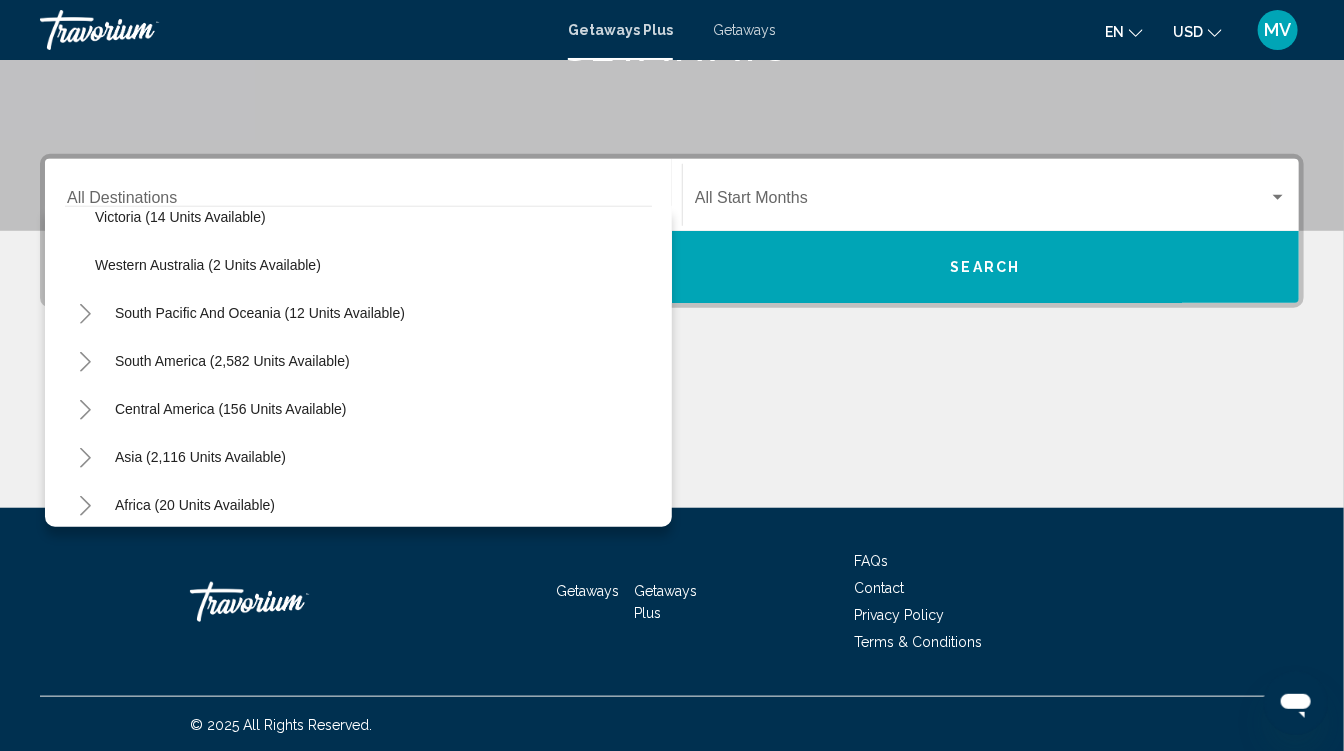 click 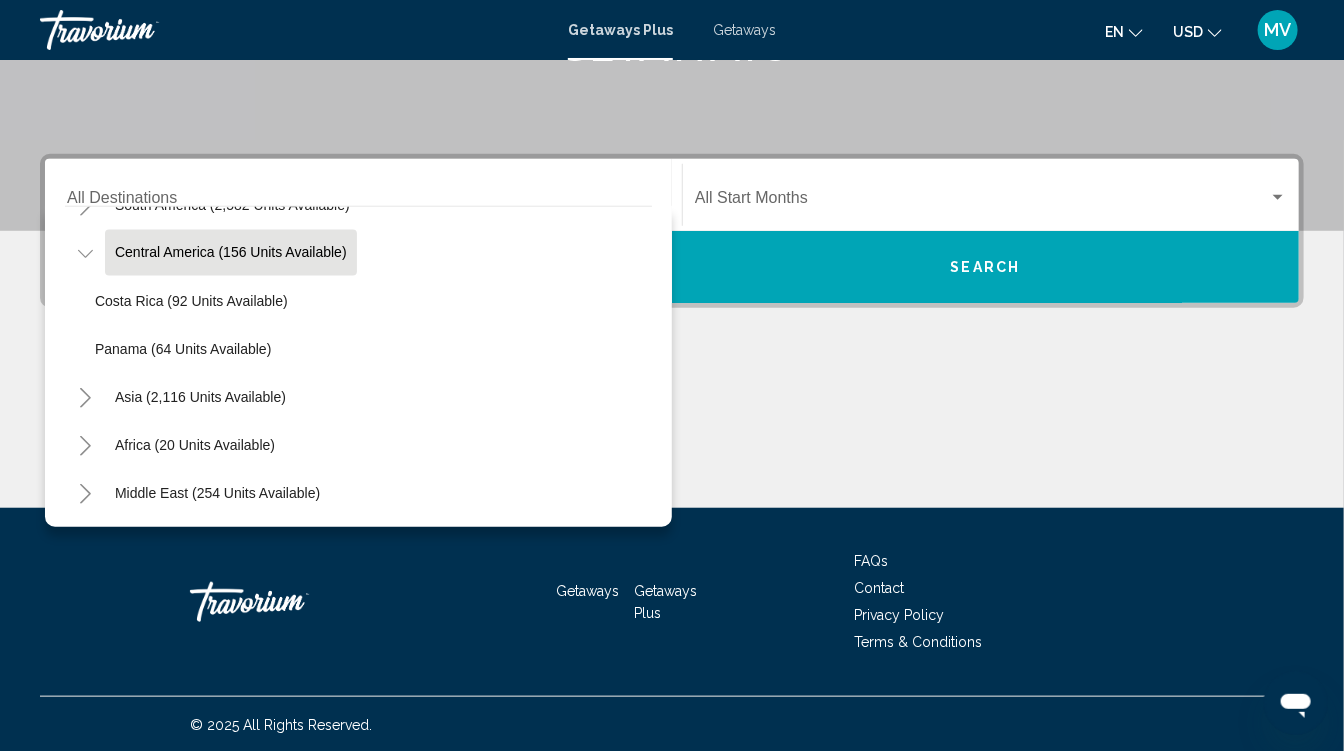 scroll, scrollTop: 1667, scrollLeft: 0, axis: vertical 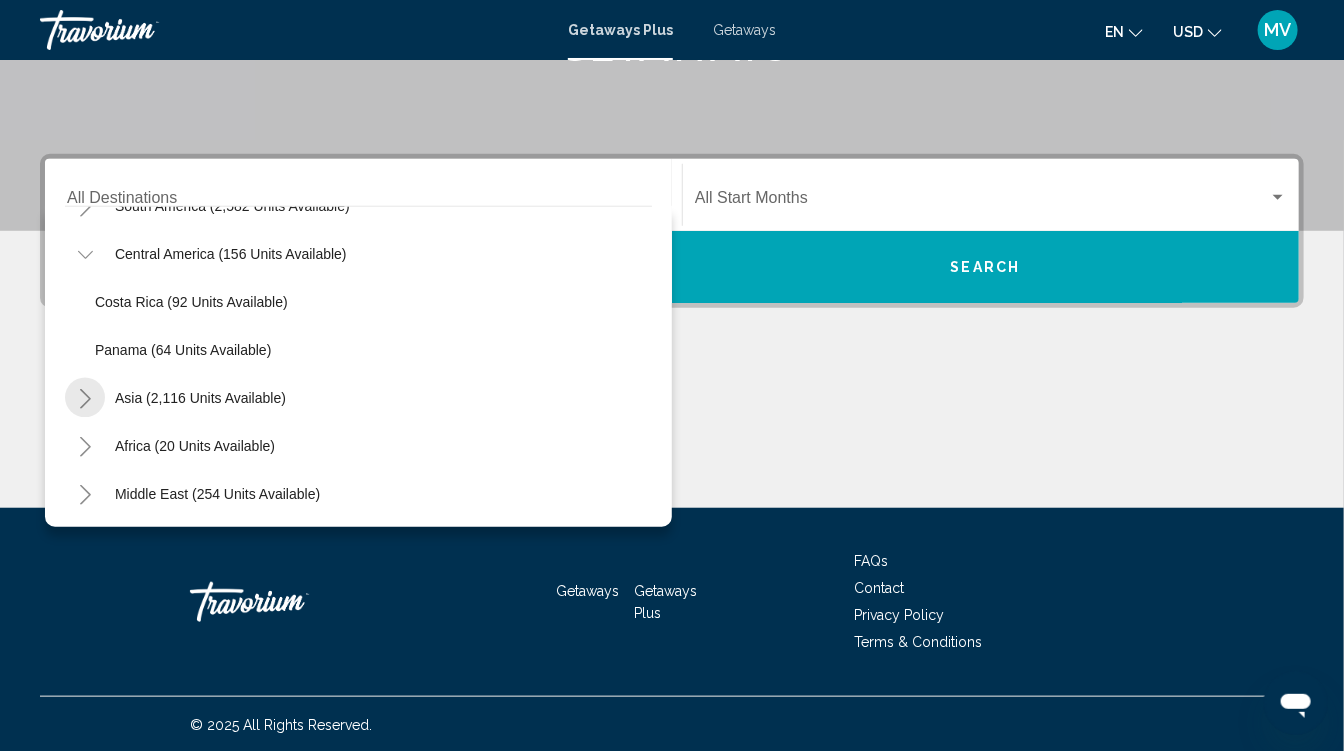 click 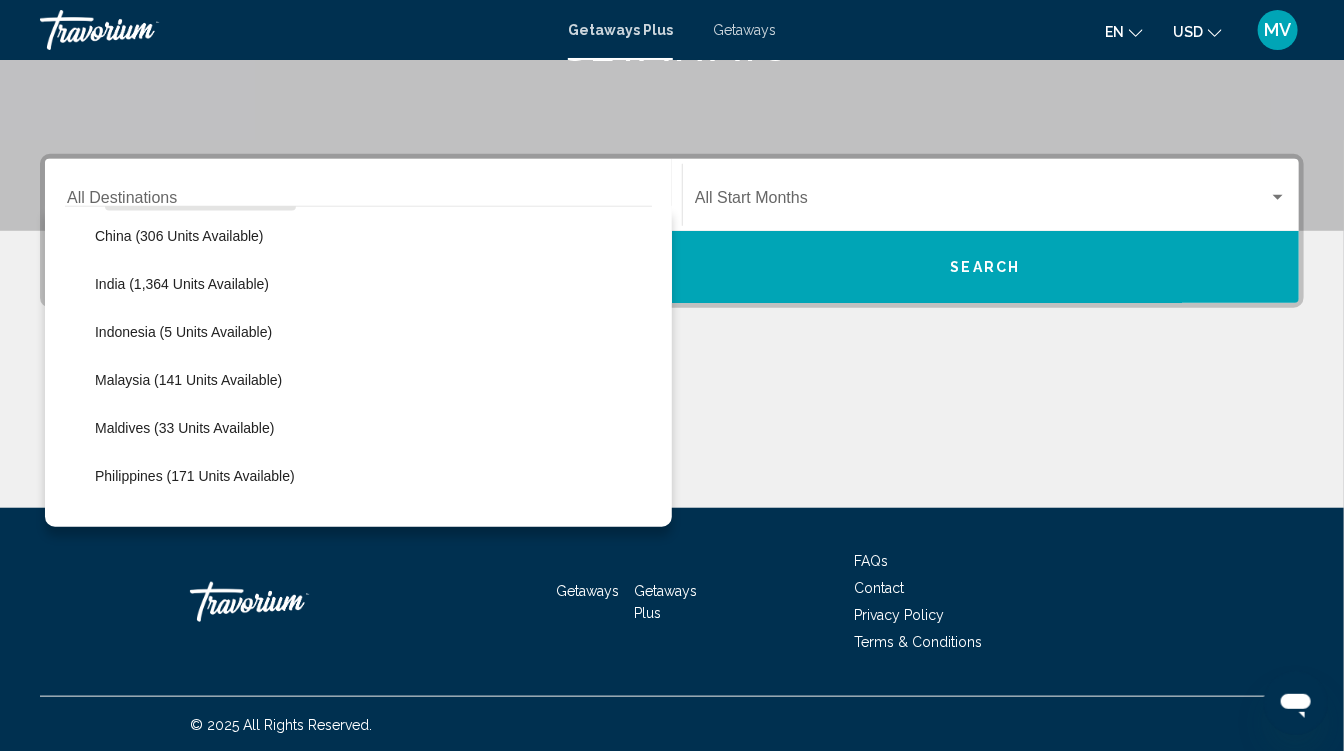 scroll, scrollTop: 1883, scrollLeft: 0, axis: vertical 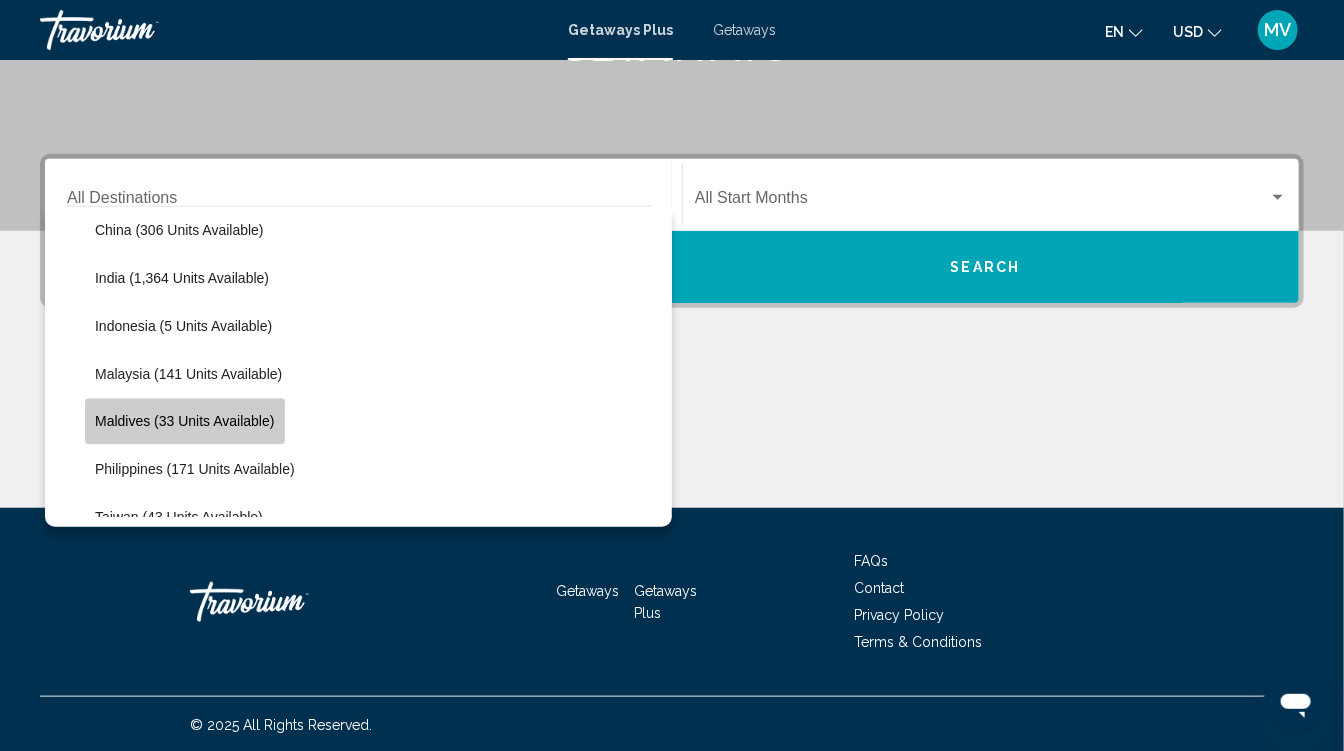 click on "Maldives (33 units available)" 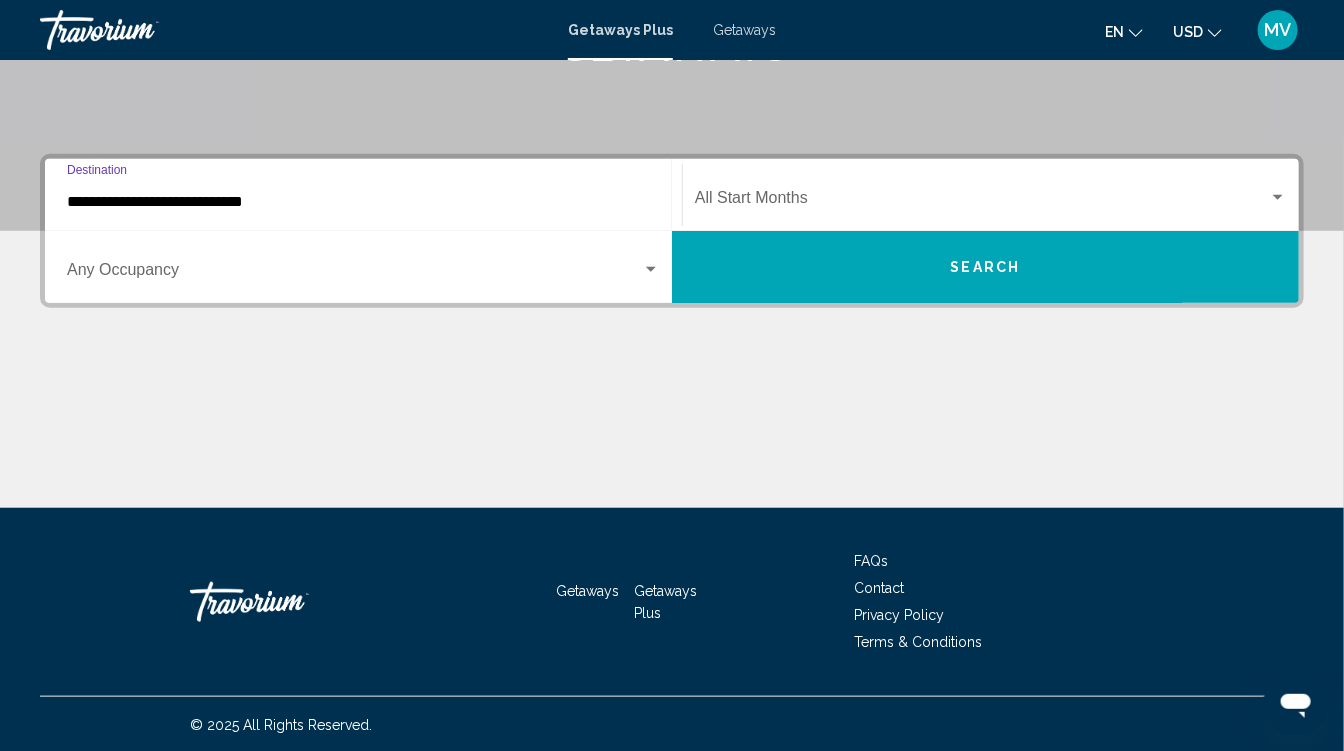 click at bounding box center (354, 274) 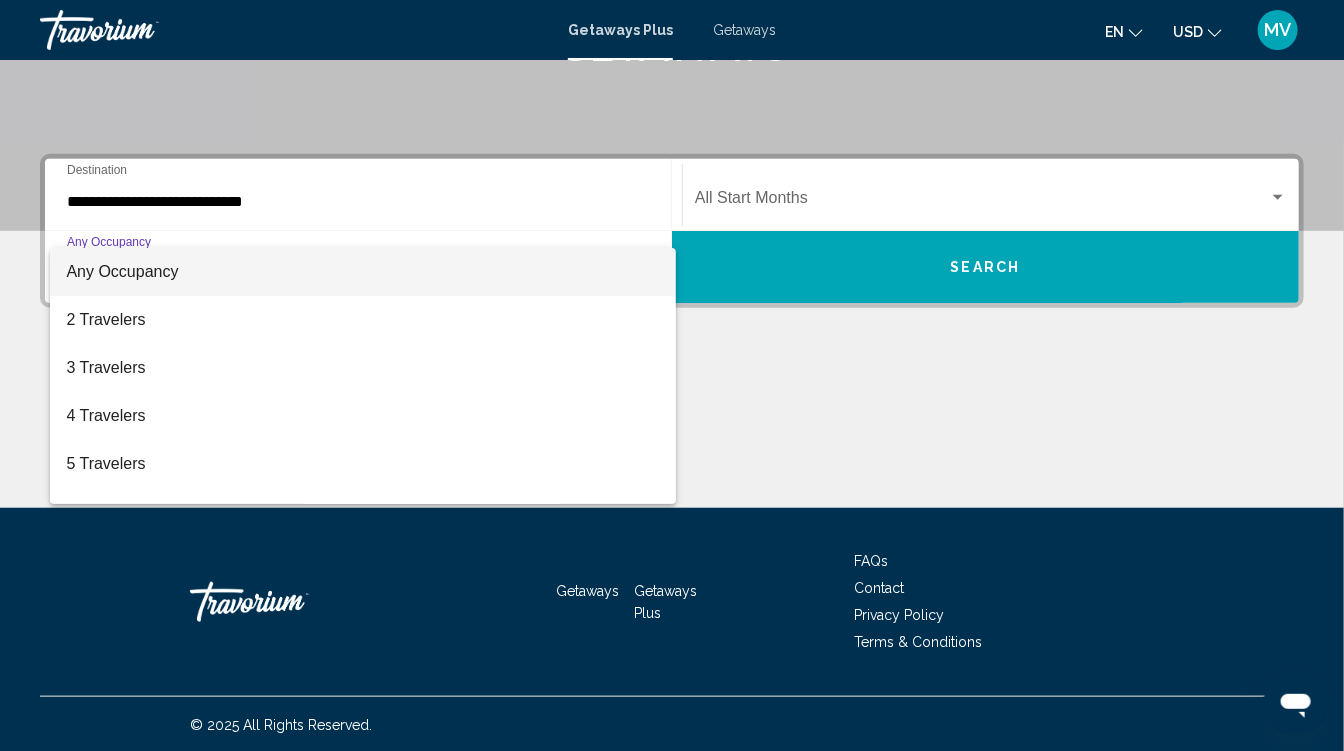 click at bounding box center [672, 375] 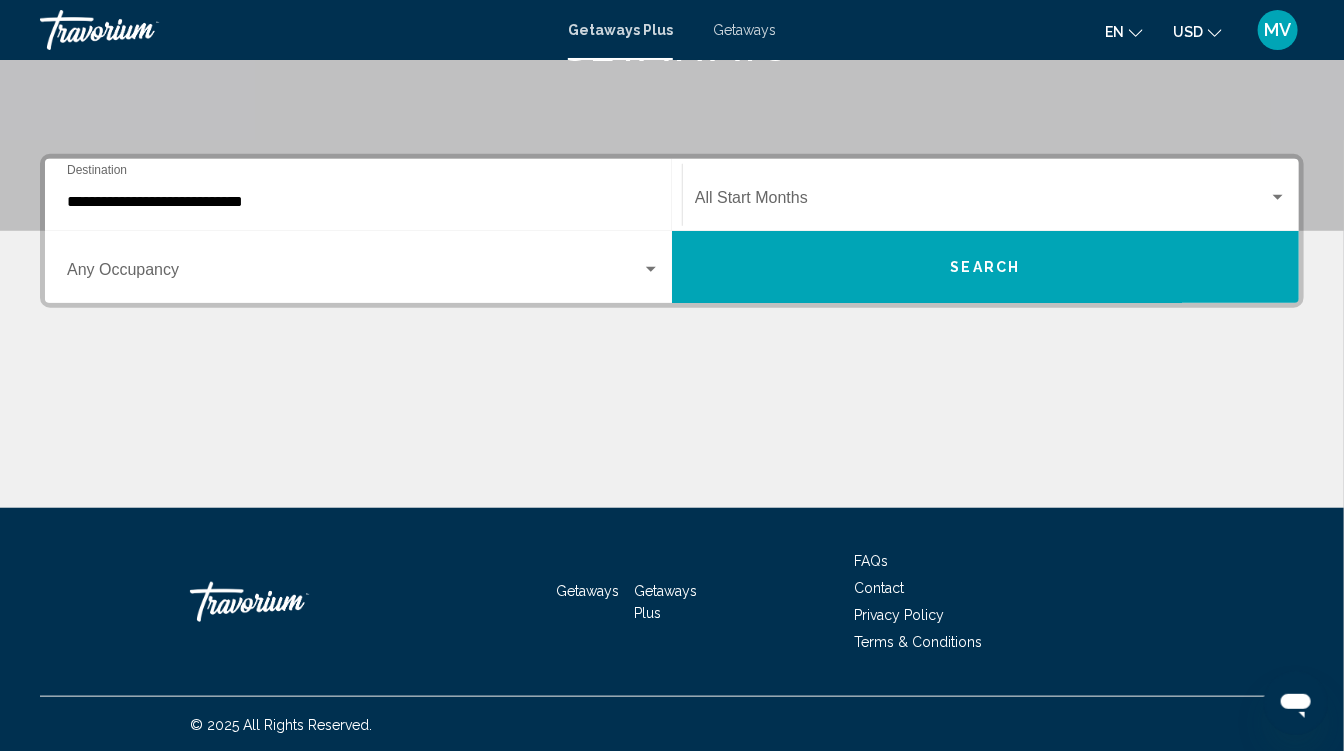 click on "Occupancy Any Occupancy" at bounding box center (363, 267) 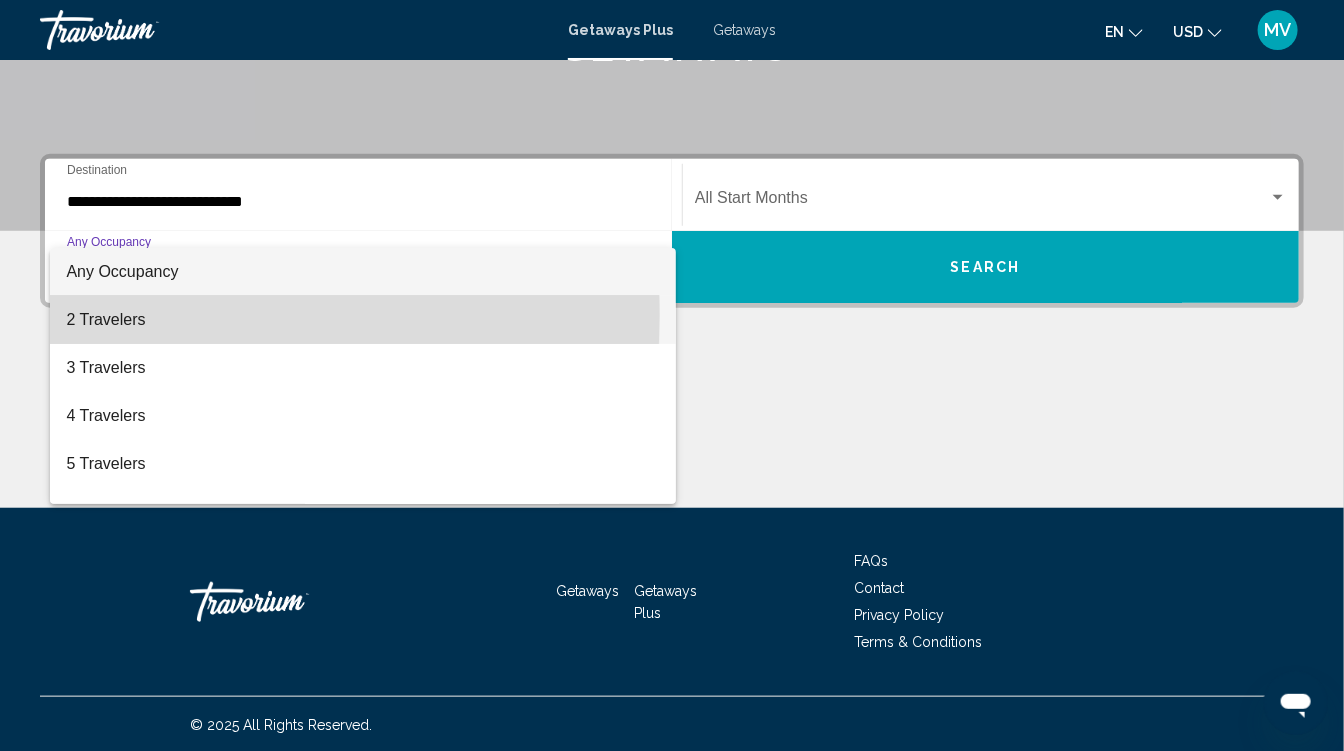 click on "2 Travelers" at bounding box center (363, 320) 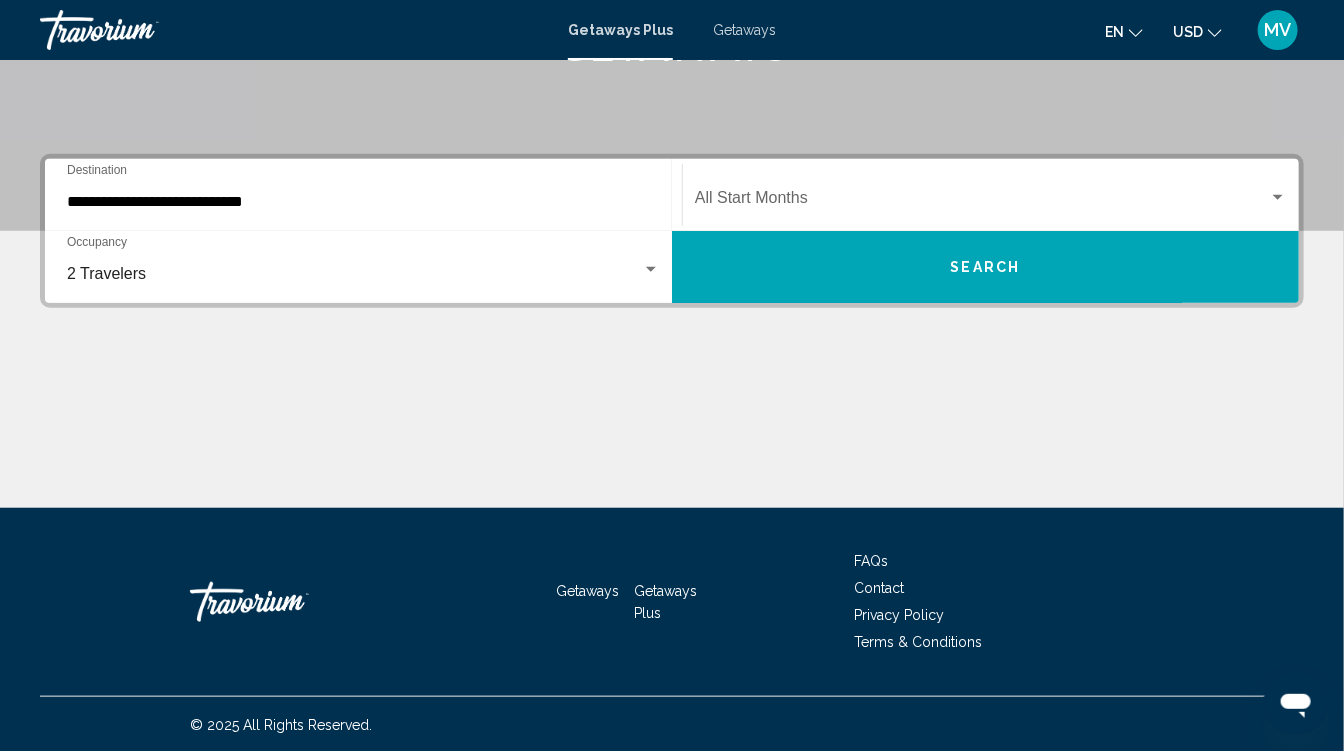 click on "Start Month All Start Months" 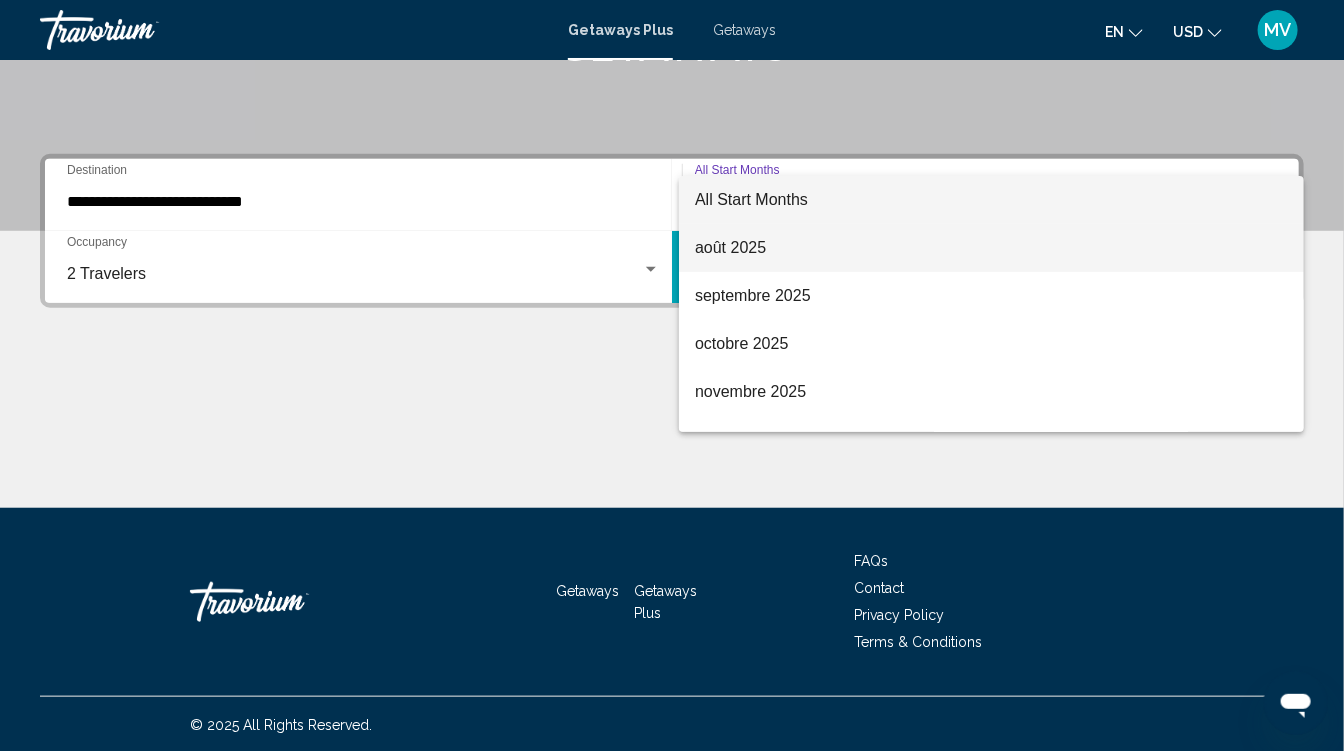 click on "août 2025" at bounding box center [991, 248] 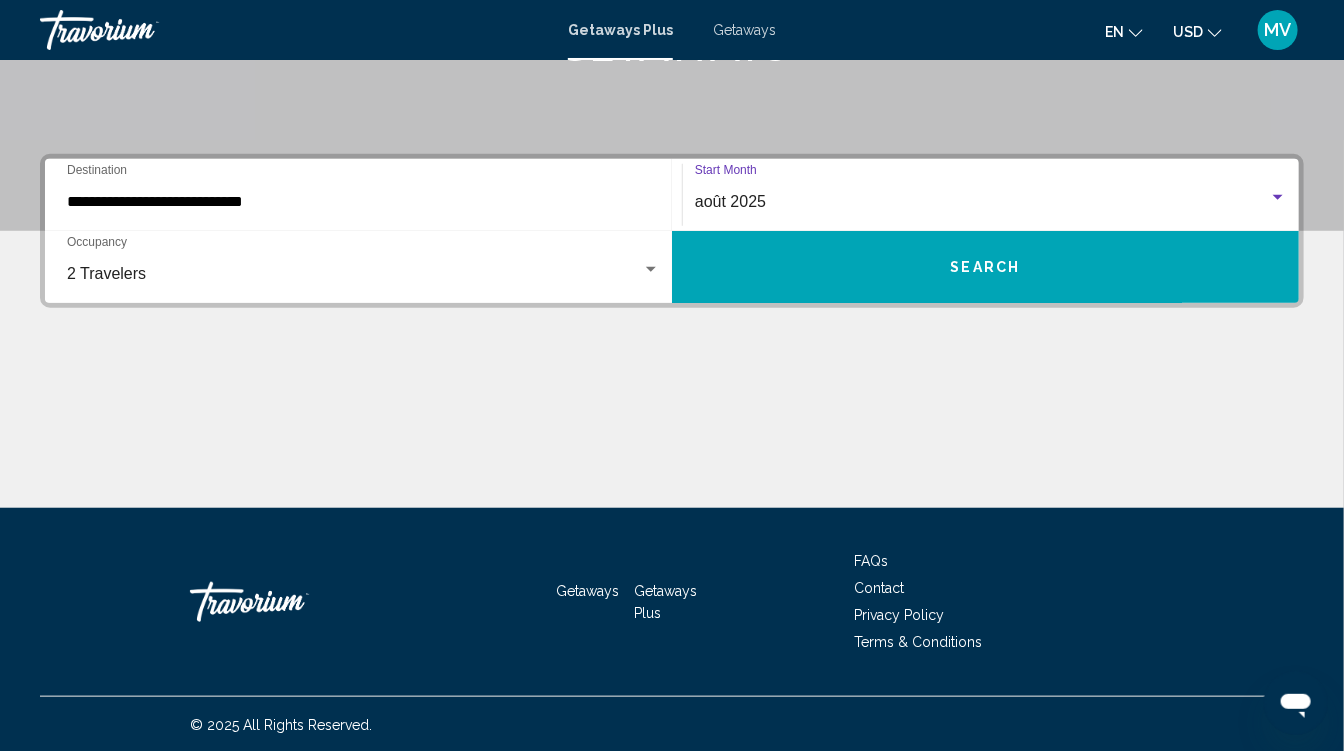 click on "août 2025" at bounding box center [982, 202] 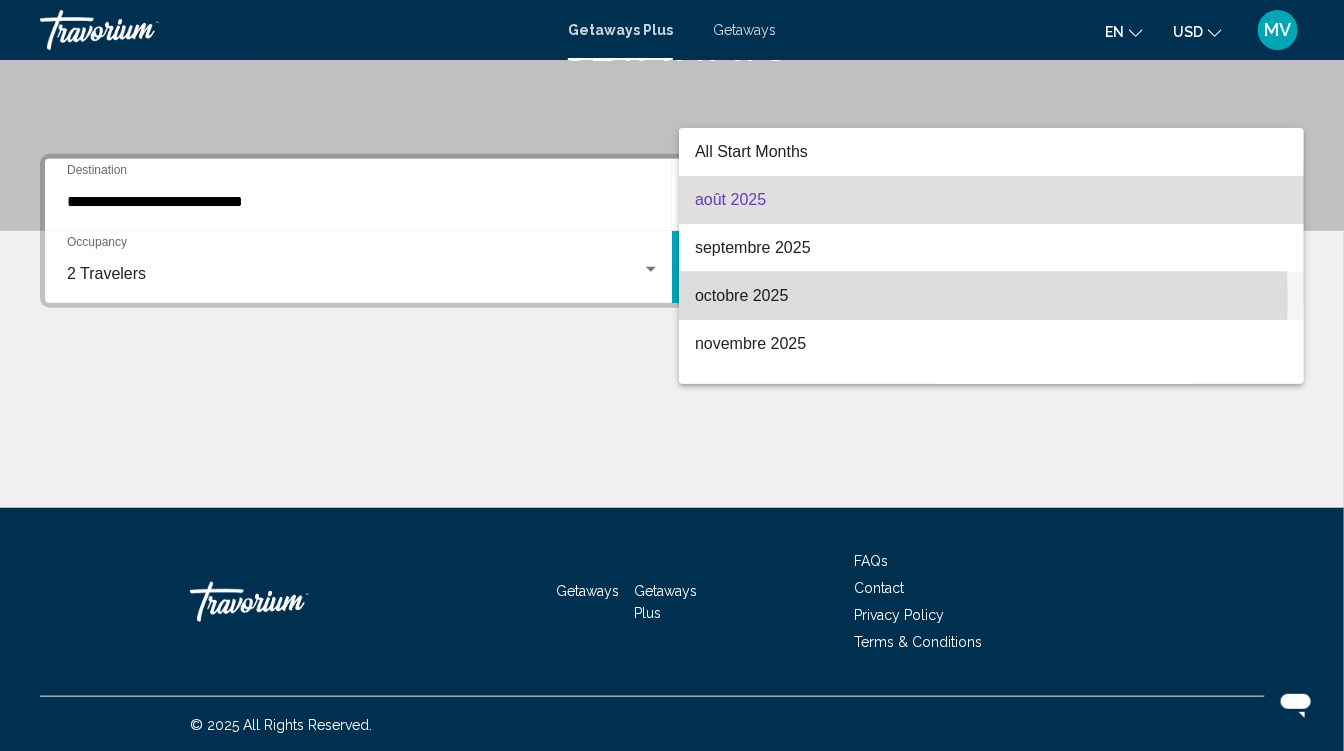 click on "octobre 2025" at bounding box center [991, 296] 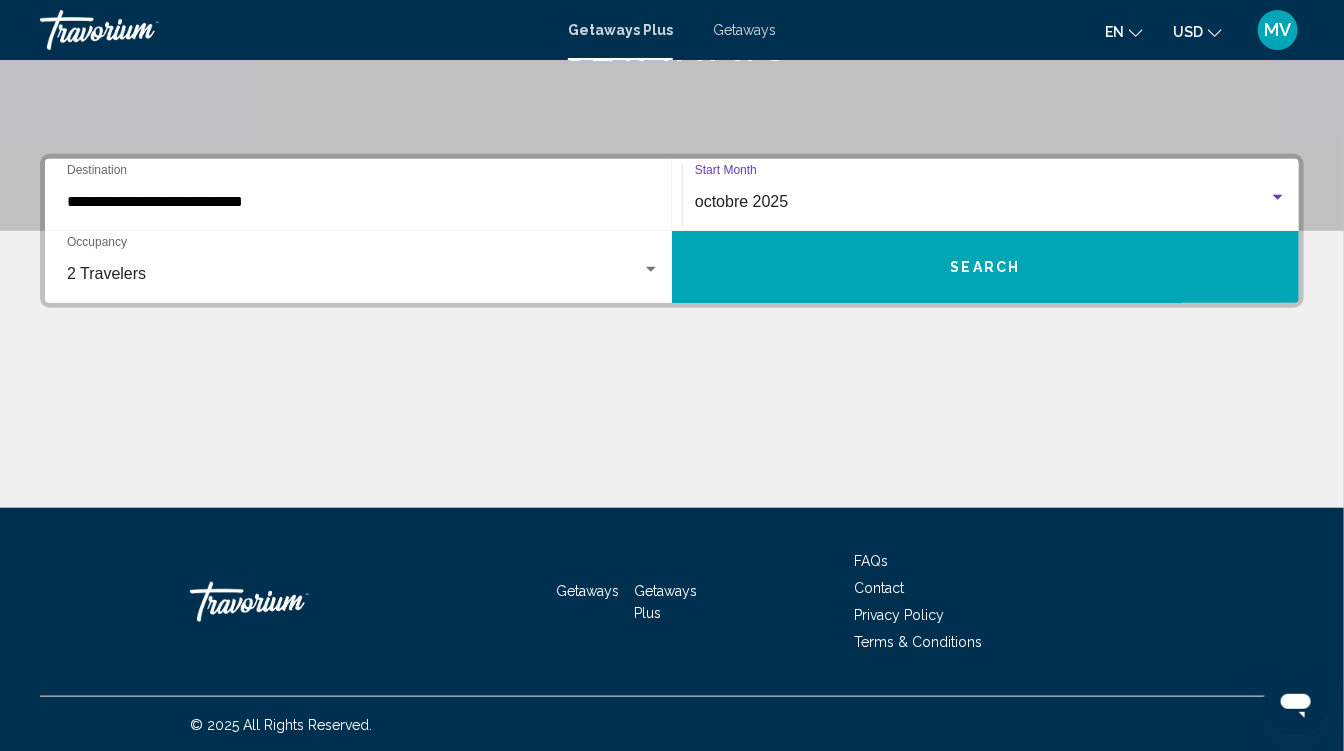 click on "Search" at bounding box center [985, 267] 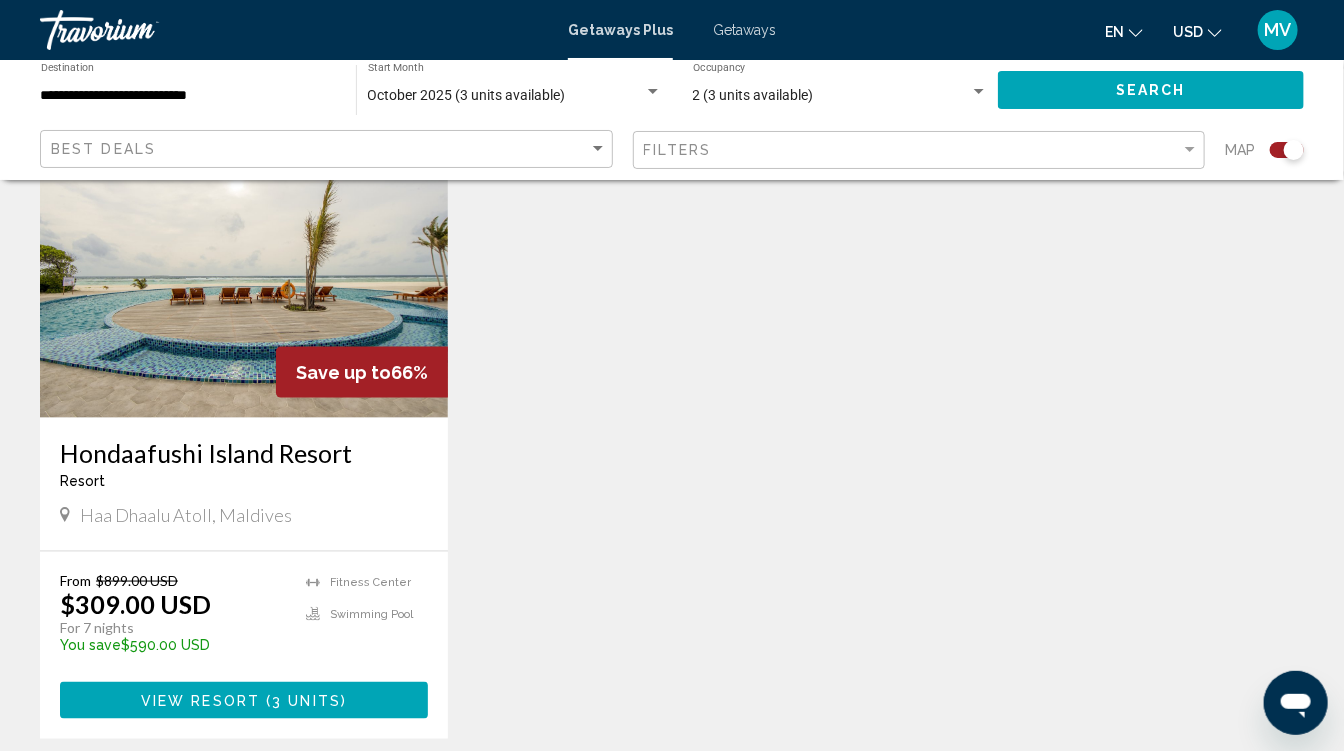 scroll, scrollTop: 793, scrollLeft: 0, axis: vertical 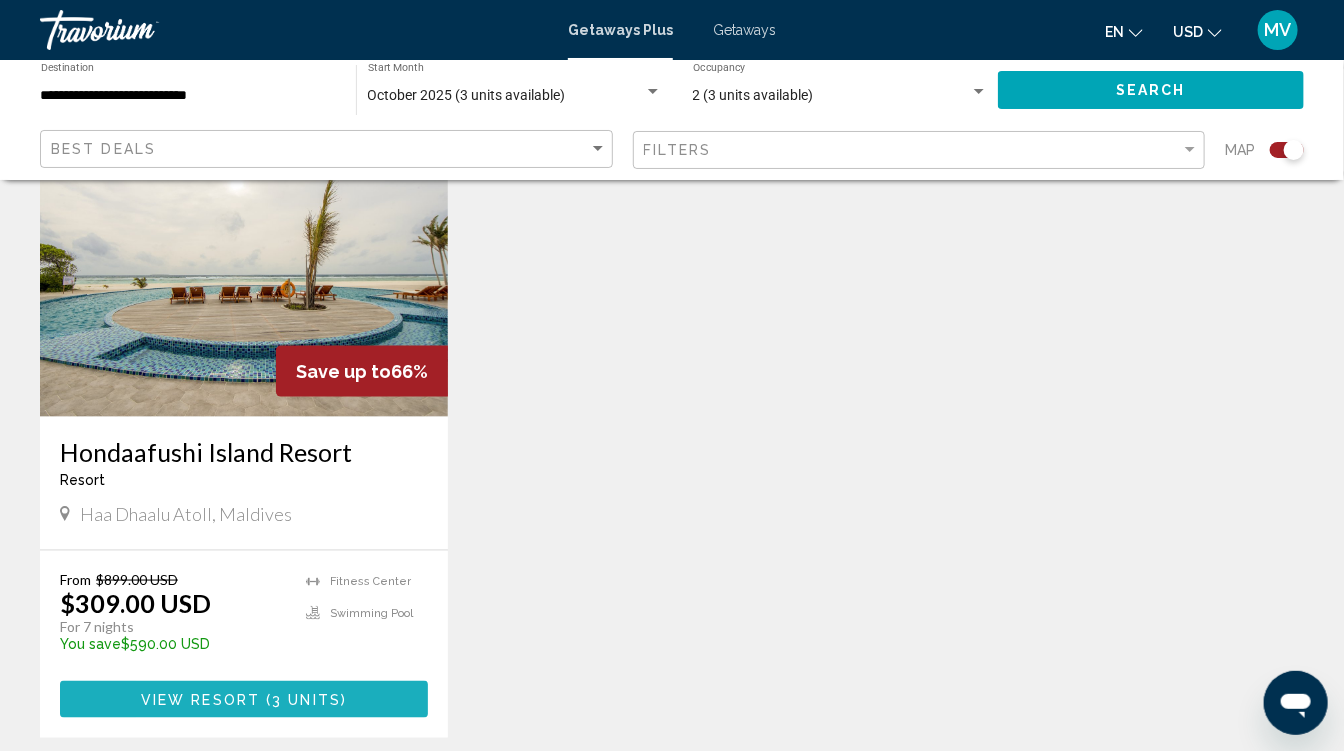 click on "View Resort" at bounding box center [200, 700] 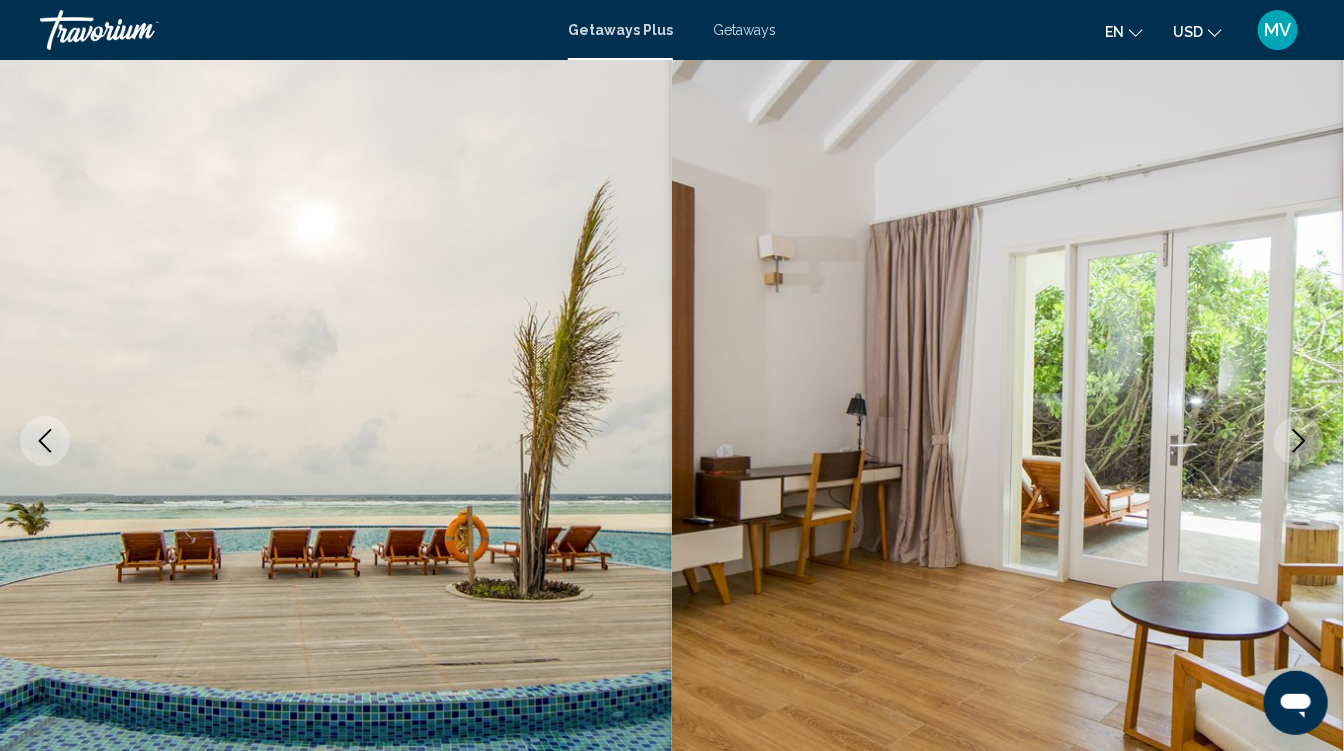 scroll, scrollTop: 92, scrollLeft: 0, axis: vertical 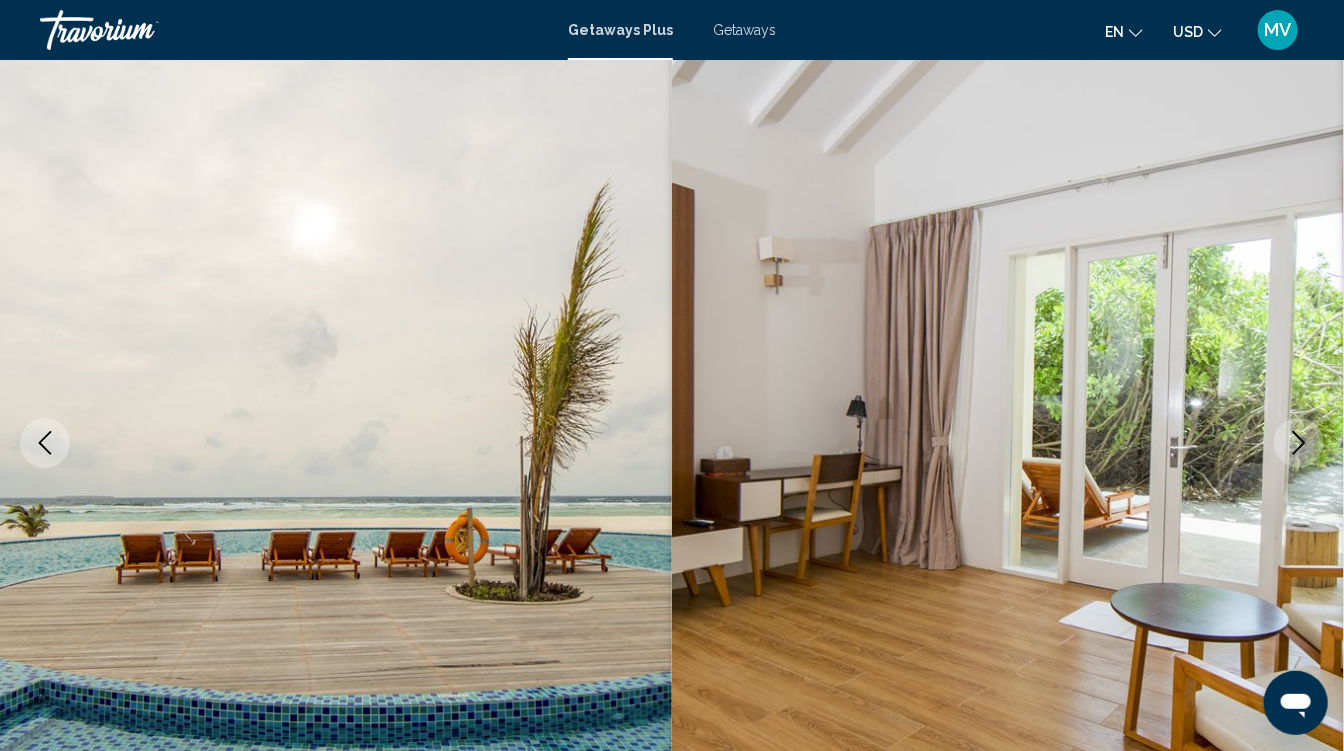 click 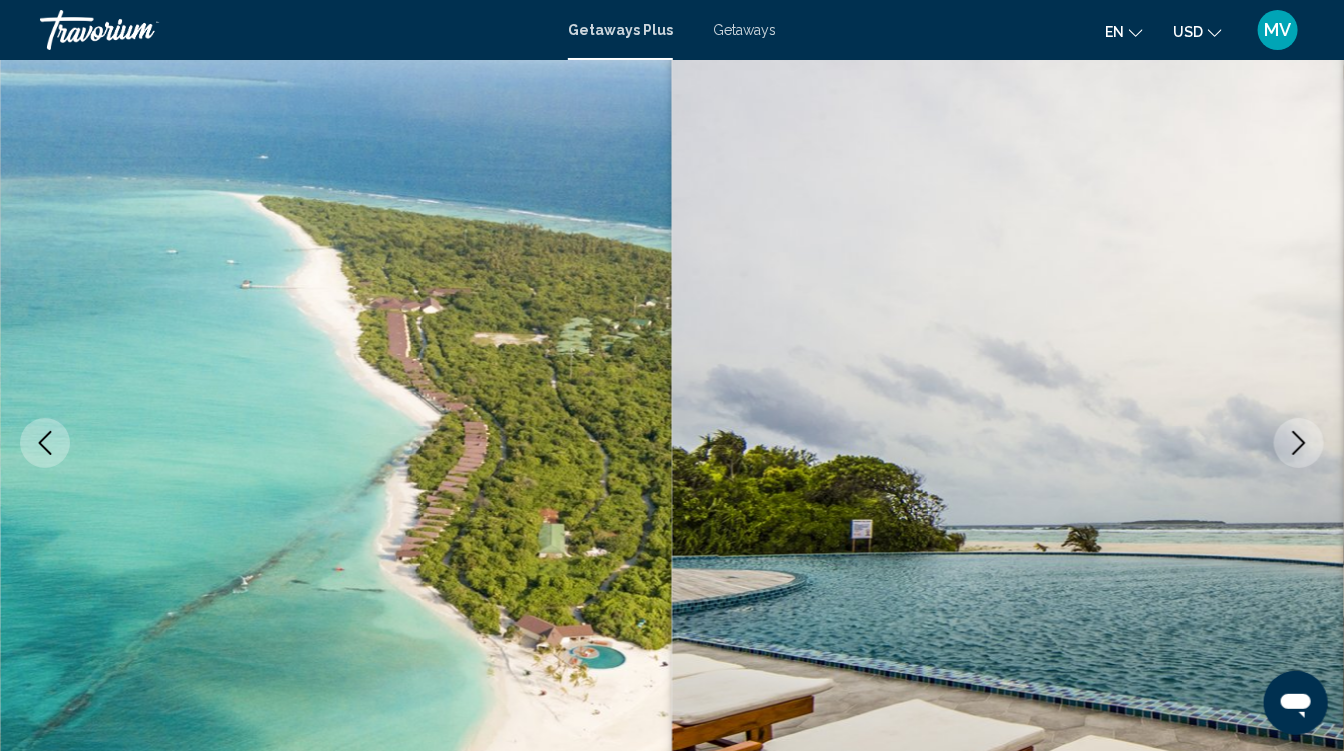 click 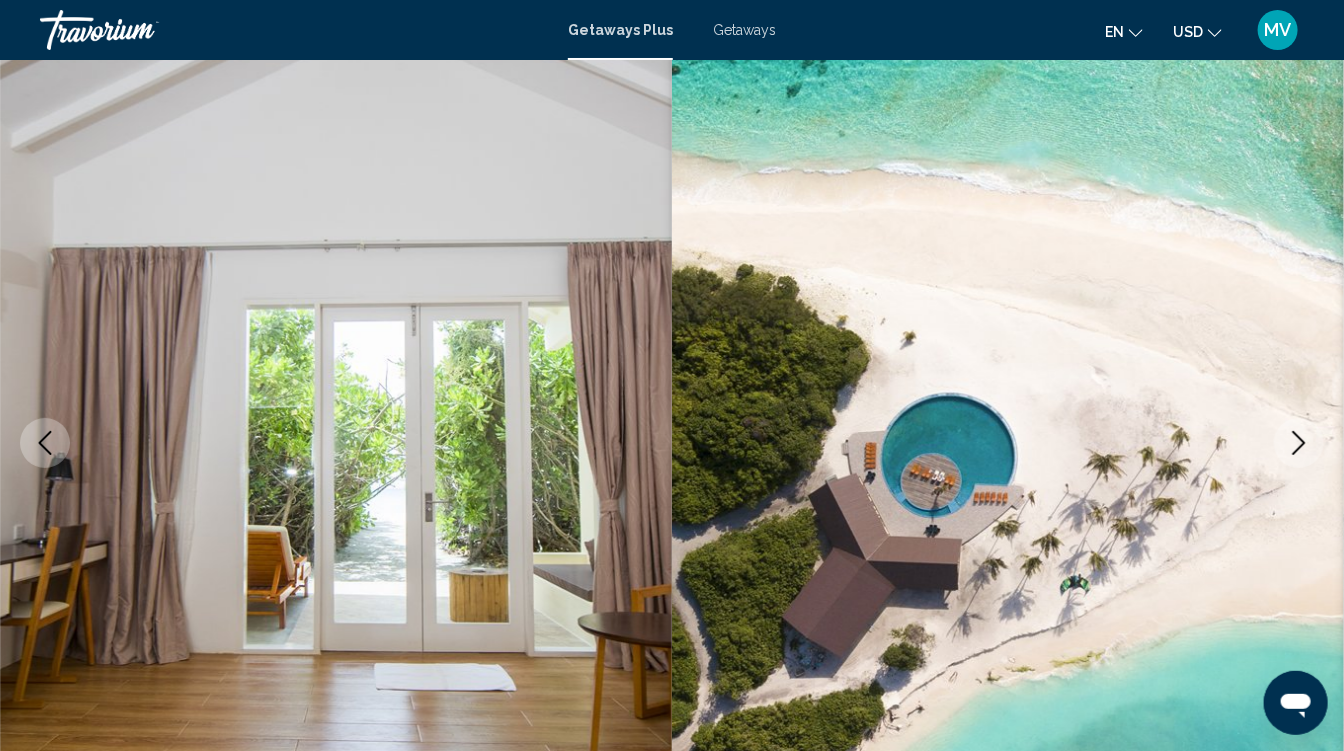click 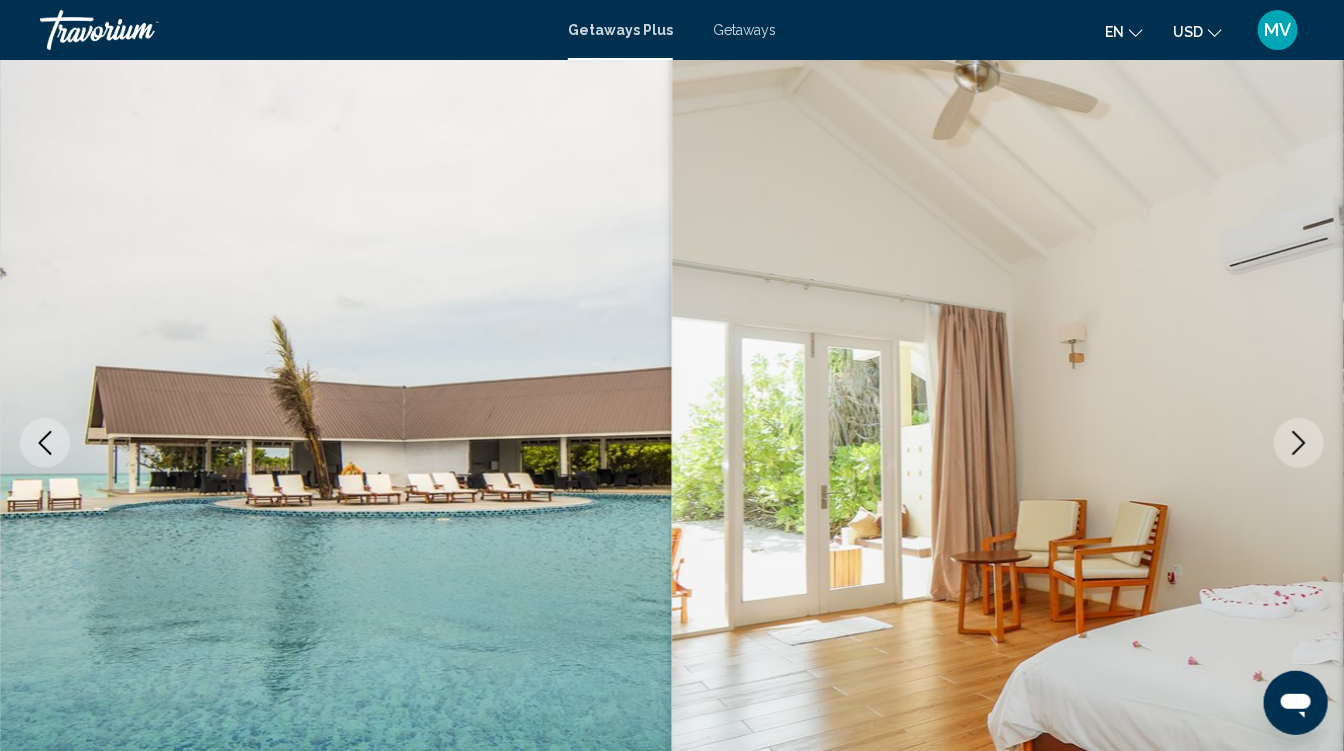 click 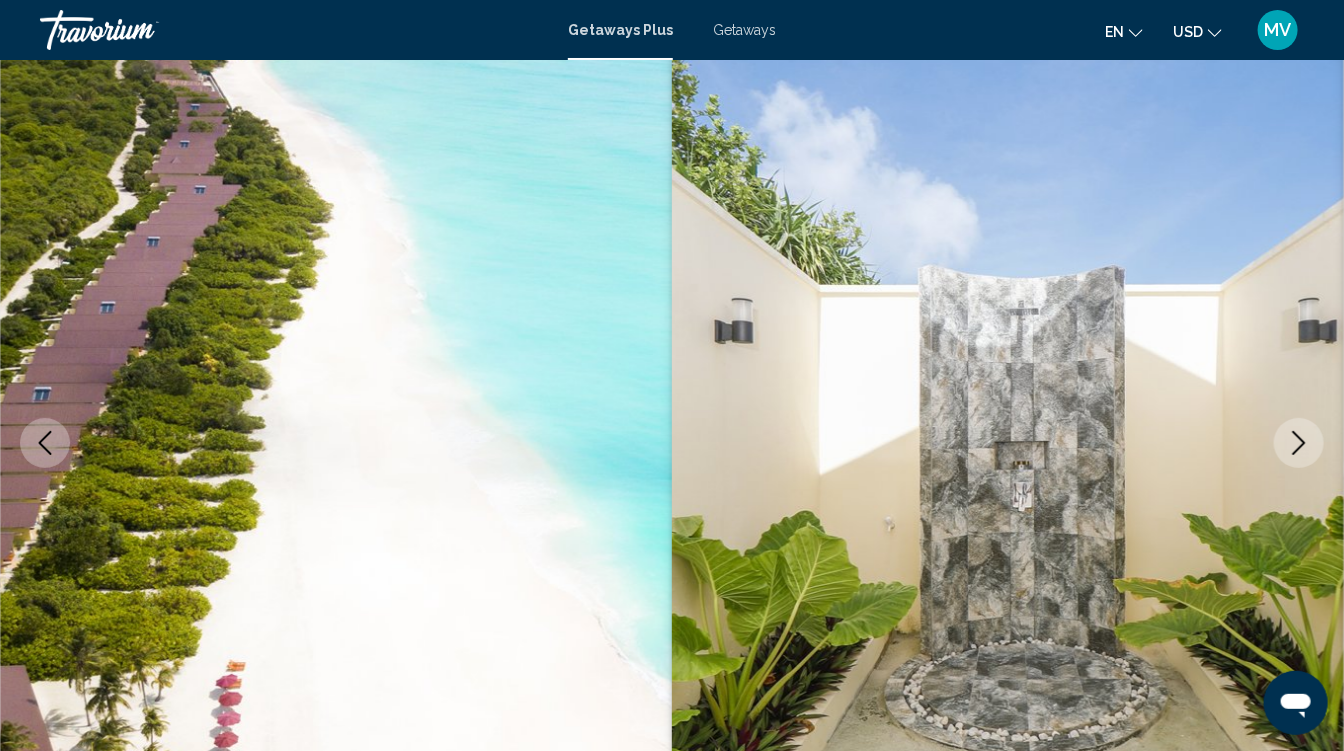click 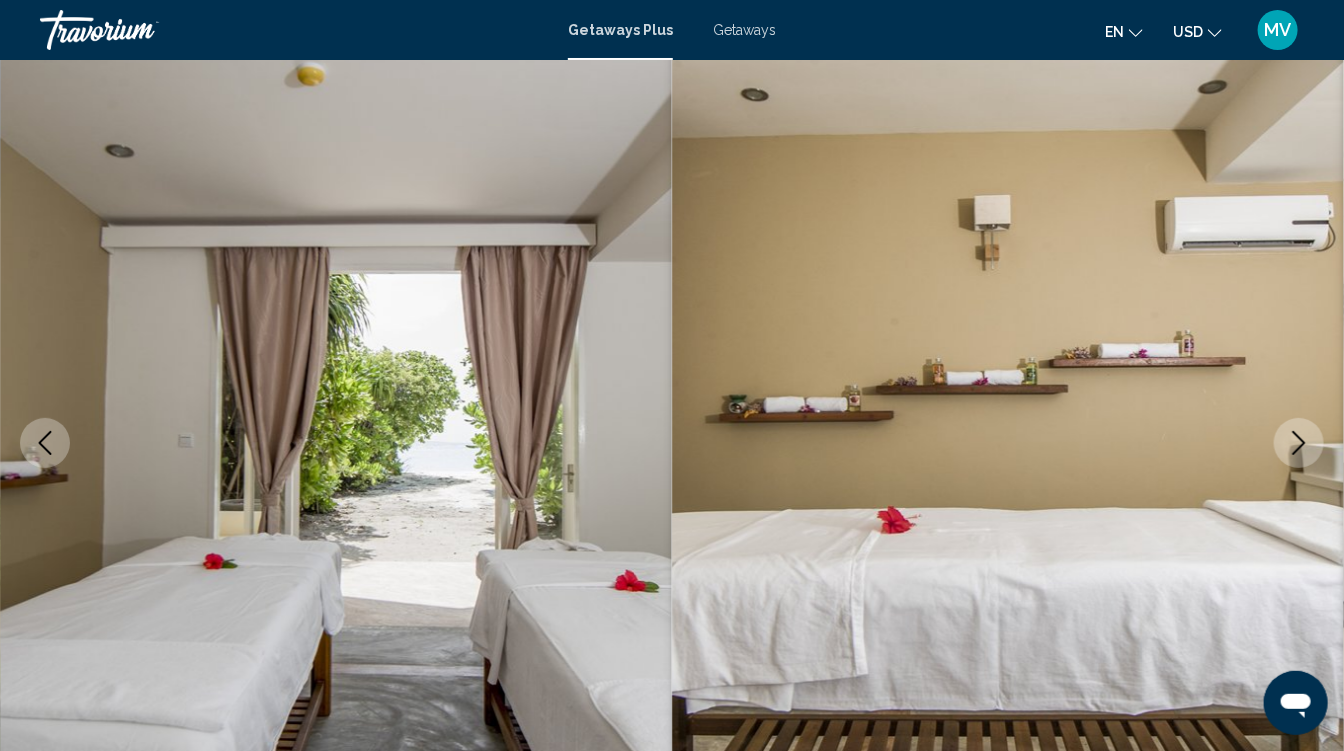 click 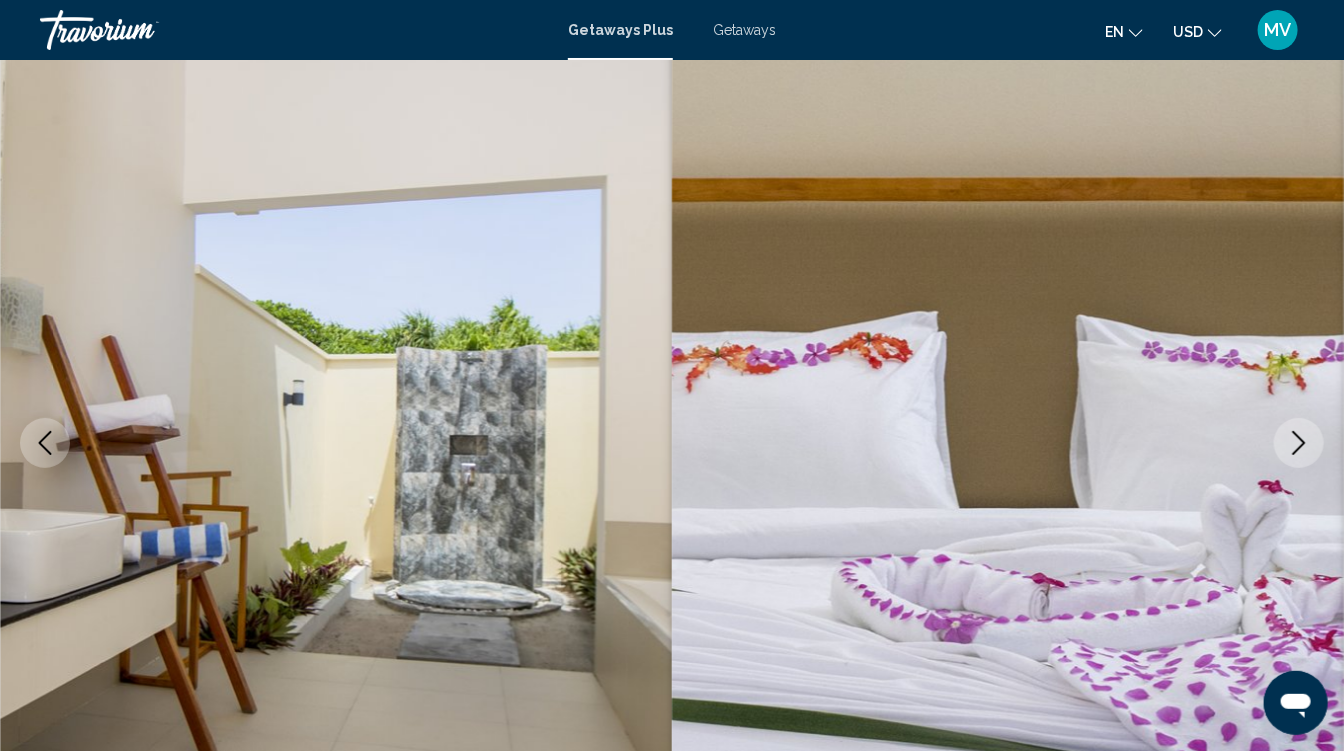 click 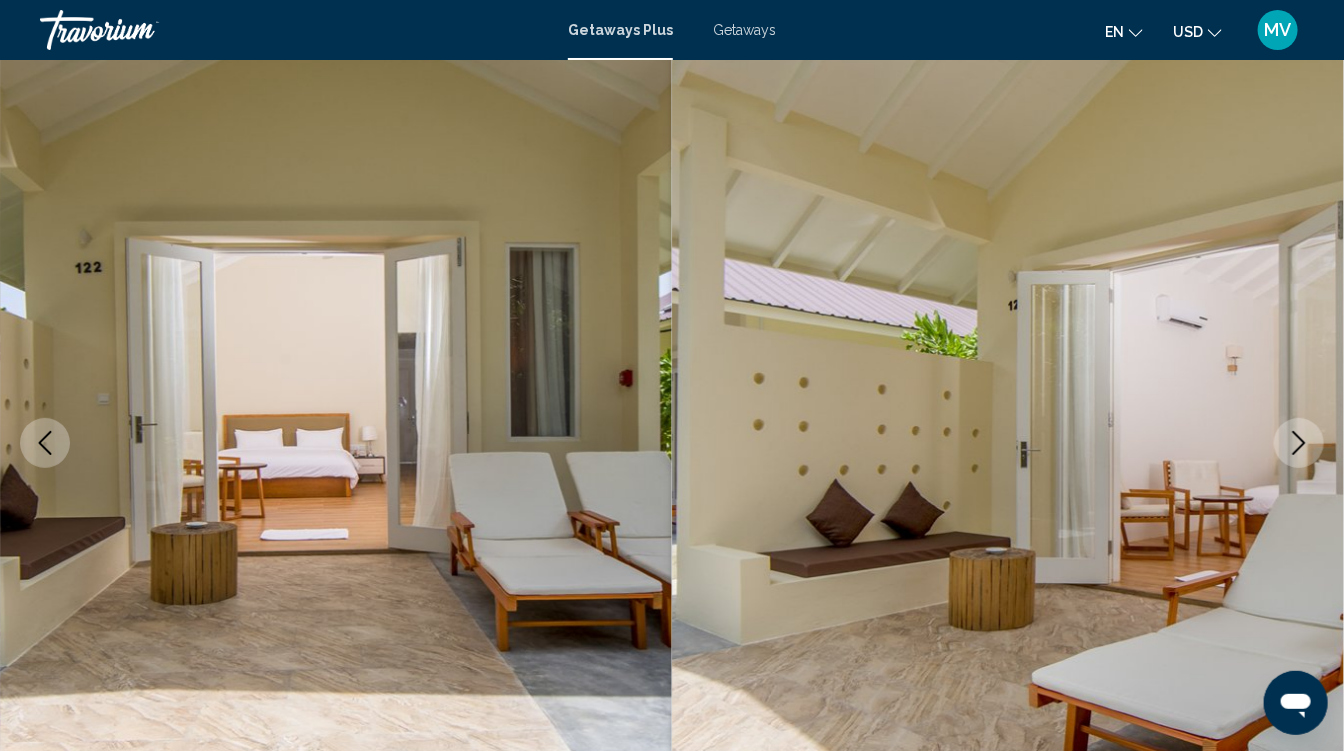 click 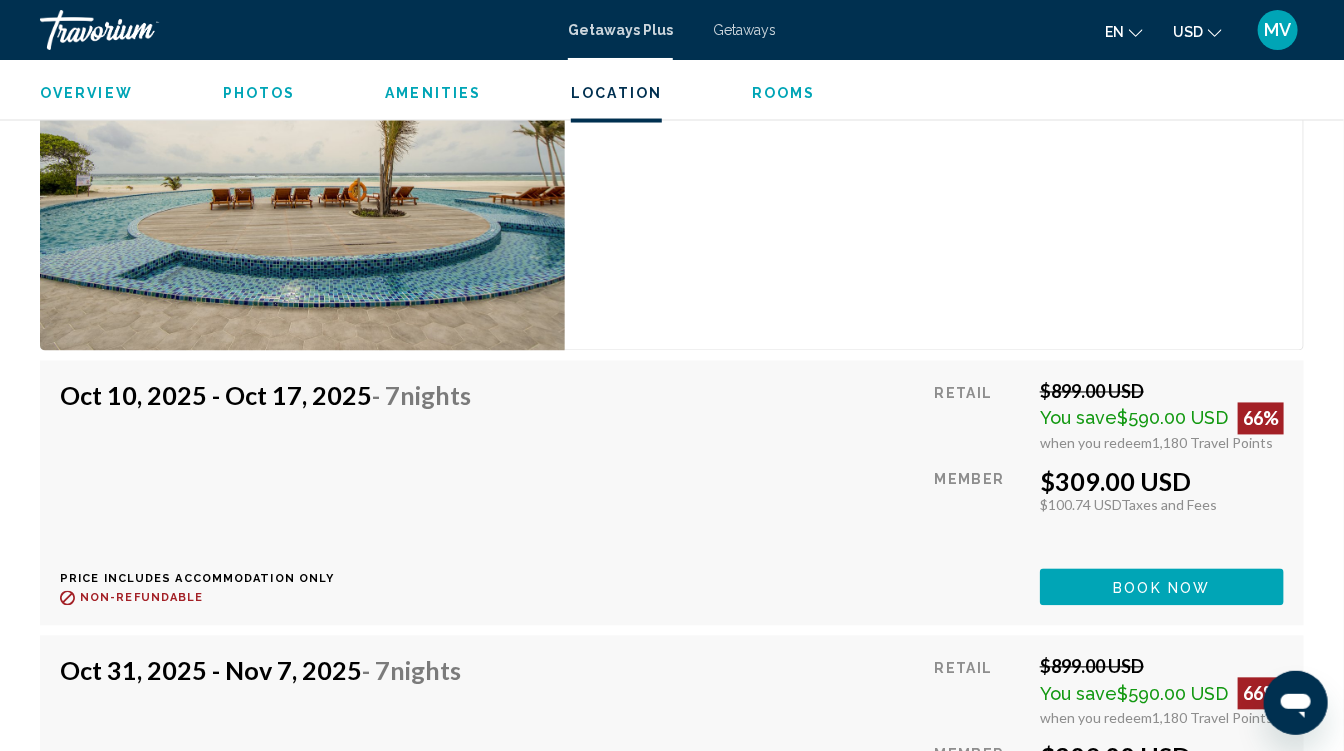 scroll, scrollTop: 4362, scrollLeft: 0, axis: vertical 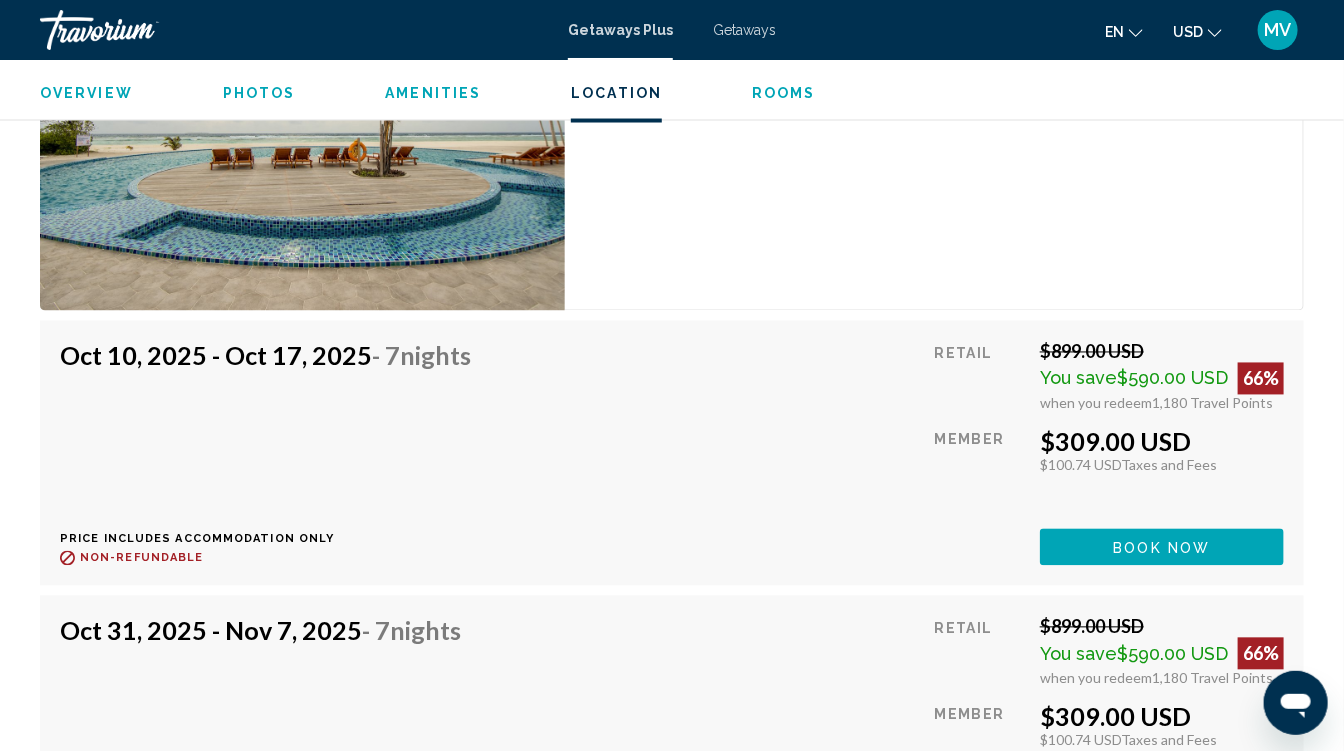 click on "Book now" at bounding box center (1162, 547) 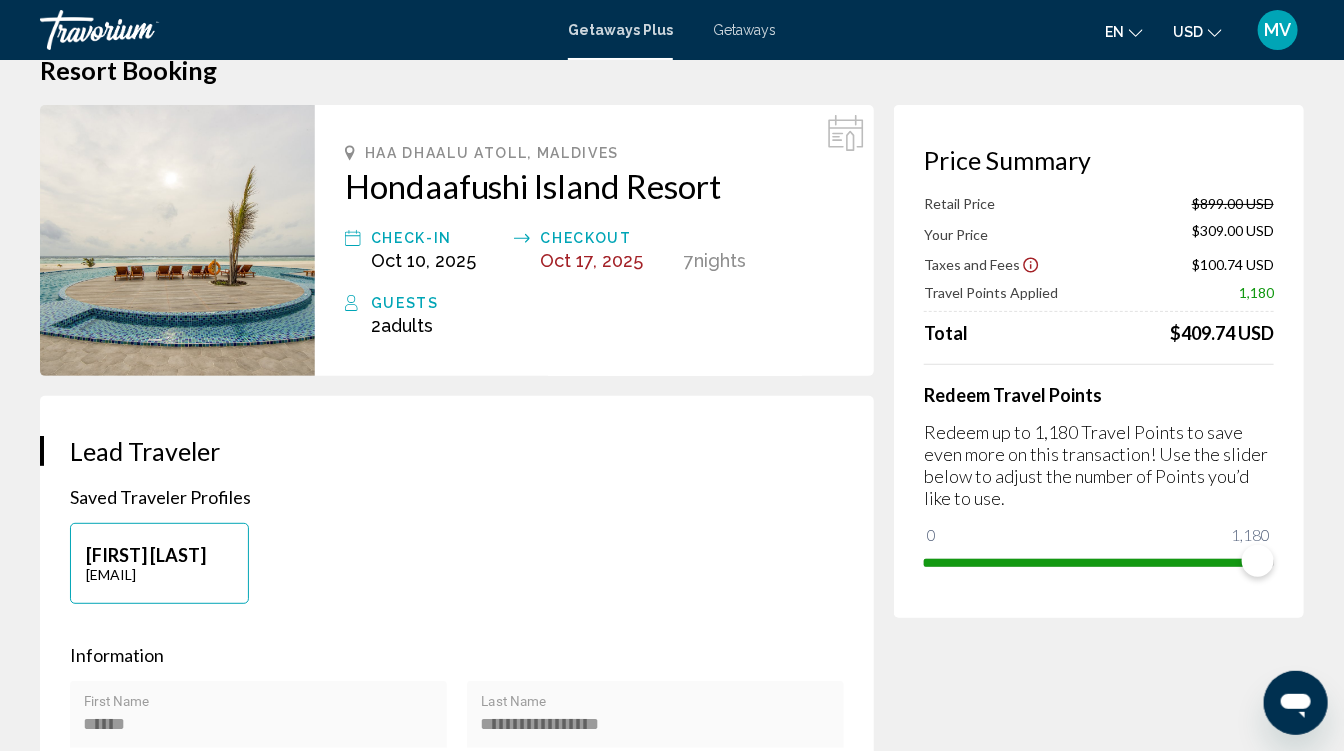 scroll, scrollTop: 124, scrollLeft: 0, axis: vertical 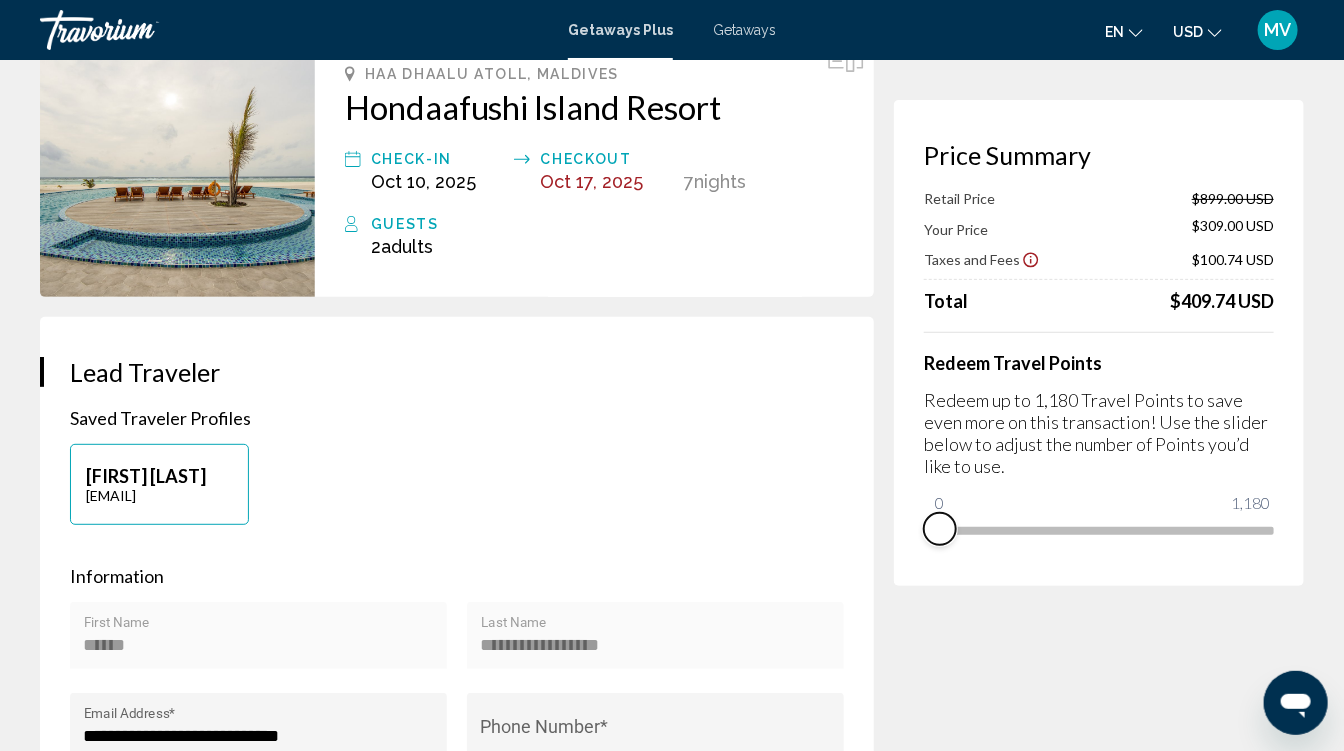 drag, startPoint x: 1258, startPoint y: 542, endPoint x: 778, endPoint y: 559, distance: 480.30093 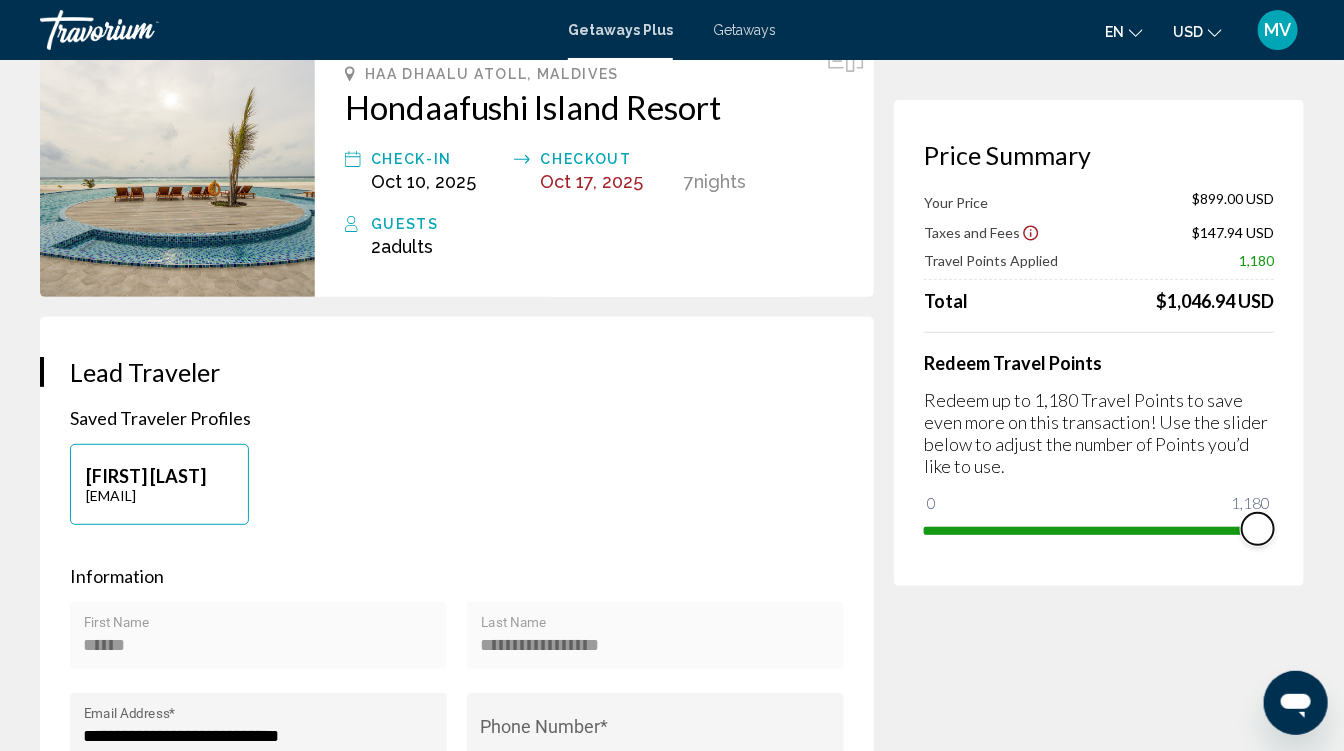 drag, startPoint x: 951, startPoint y: 502, endPoint x: 1278, endPoint y: 530, distance: 328.1966 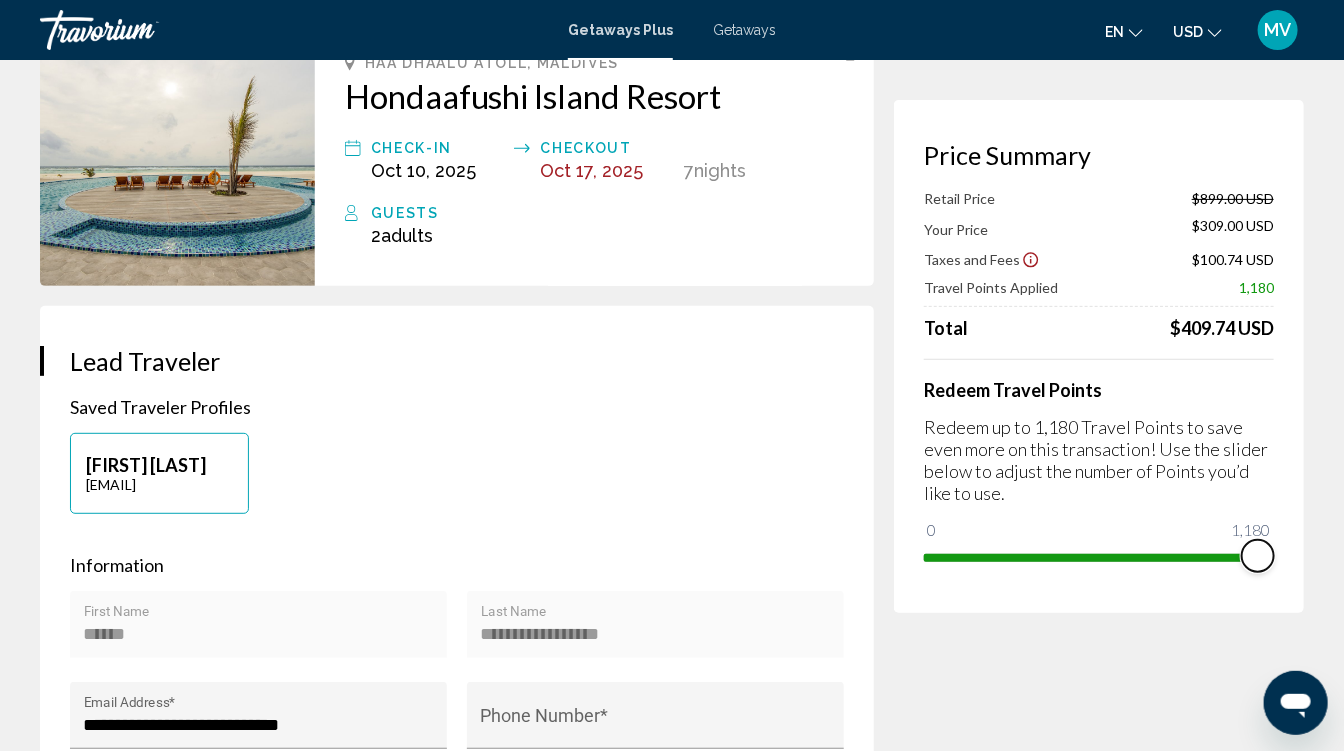 scroll, scrollTop: 0, scrollLeft: 0, axis: both 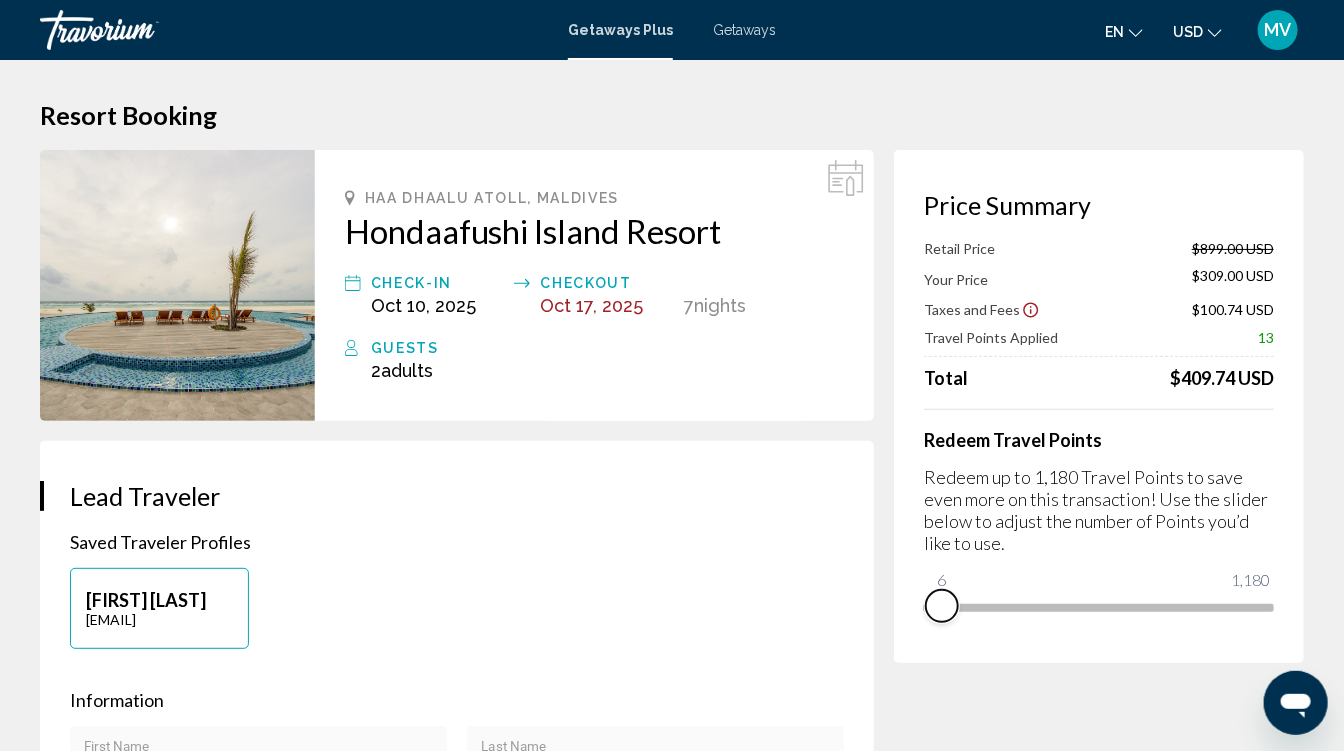 drag, startPoint x: 1243, startPoint y: 603, endPoint x: 922, endPoint y: 594, distance: 321.12613 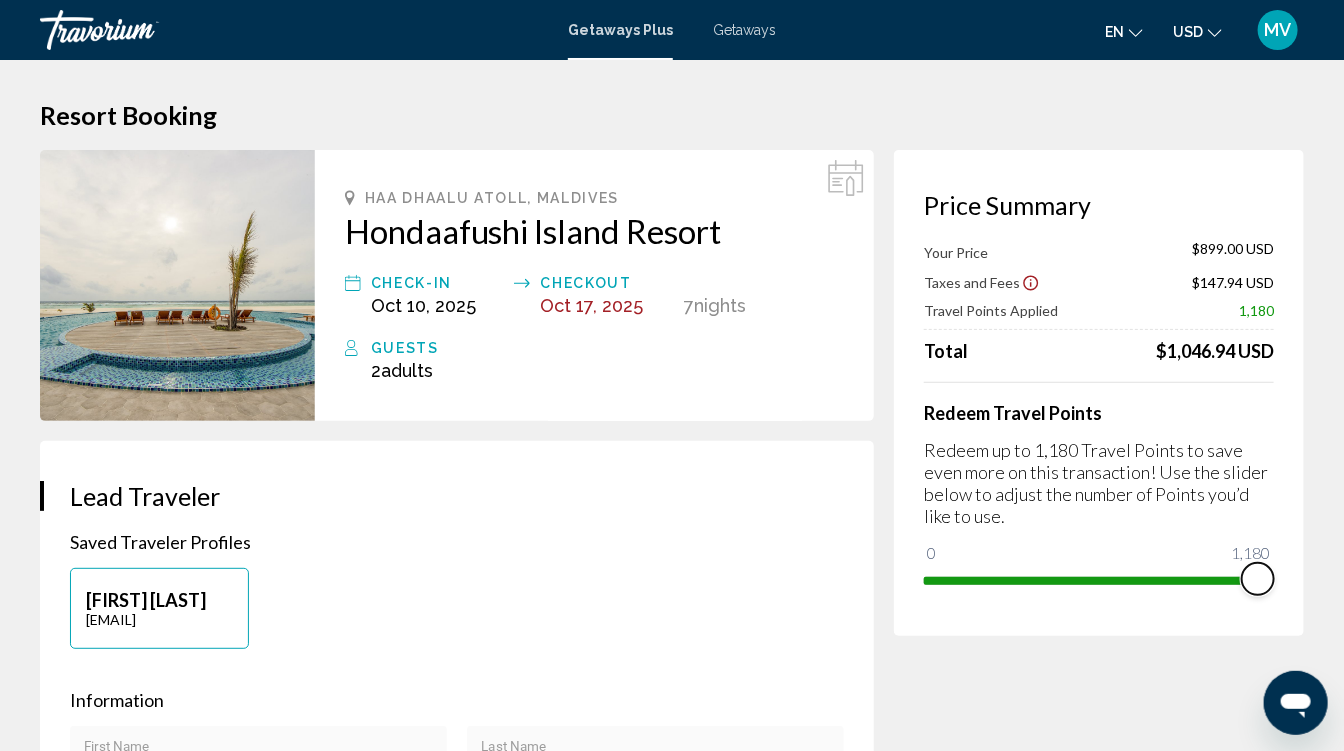 drag, startPoint x: 941, startPoint y: 546, endPoint x: 1306, endPoint y: 582, distance: 366.77106 